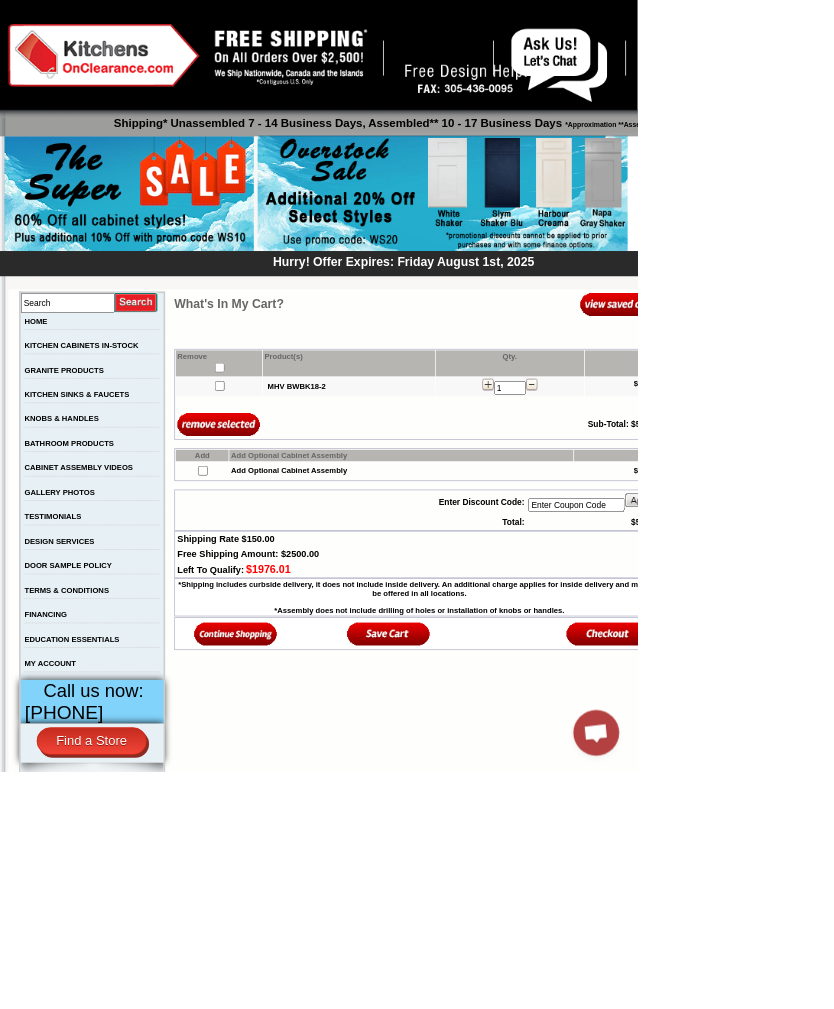 scroll, scrollTop: 0, scrollLeft: 0, axis: both 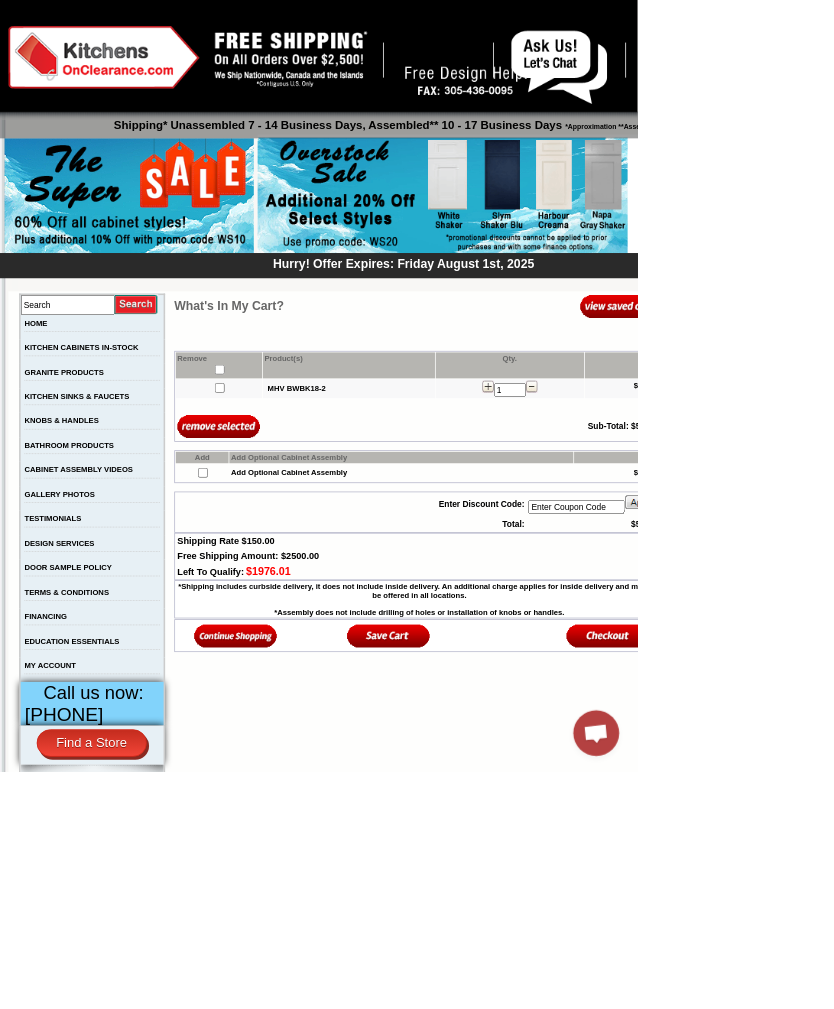click at bounding box center [579, 256] 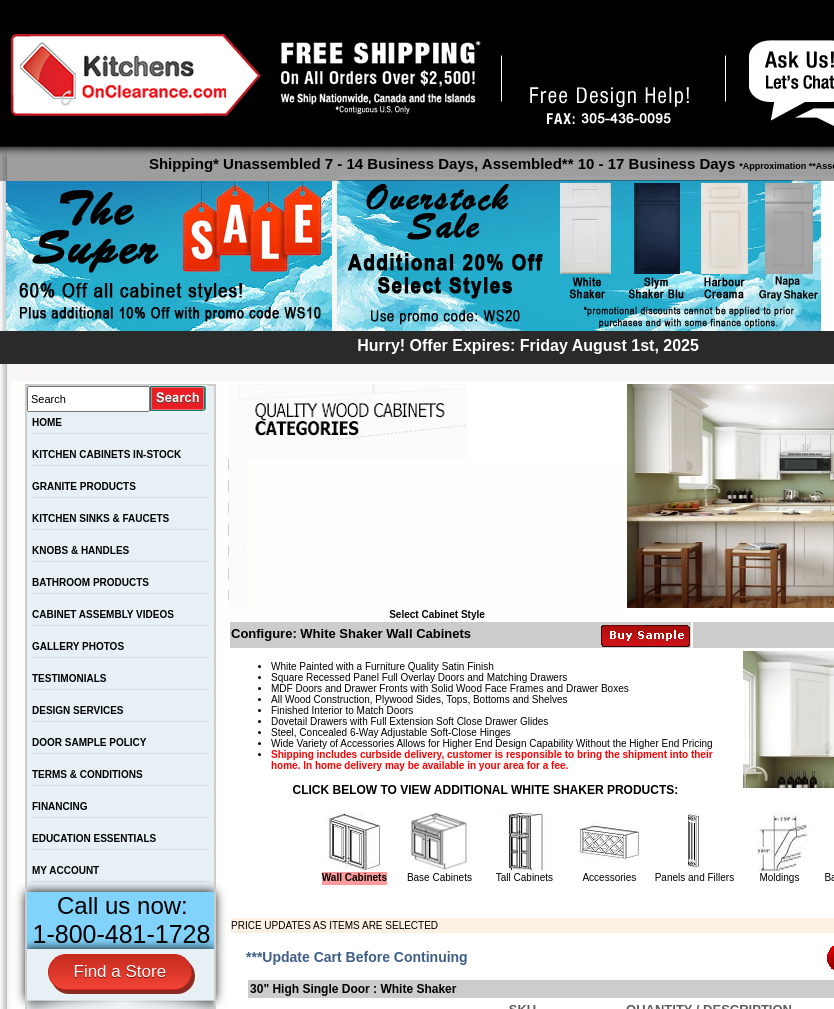 scroll, scrollTop: 0, scrollLeft: 0, axis: both 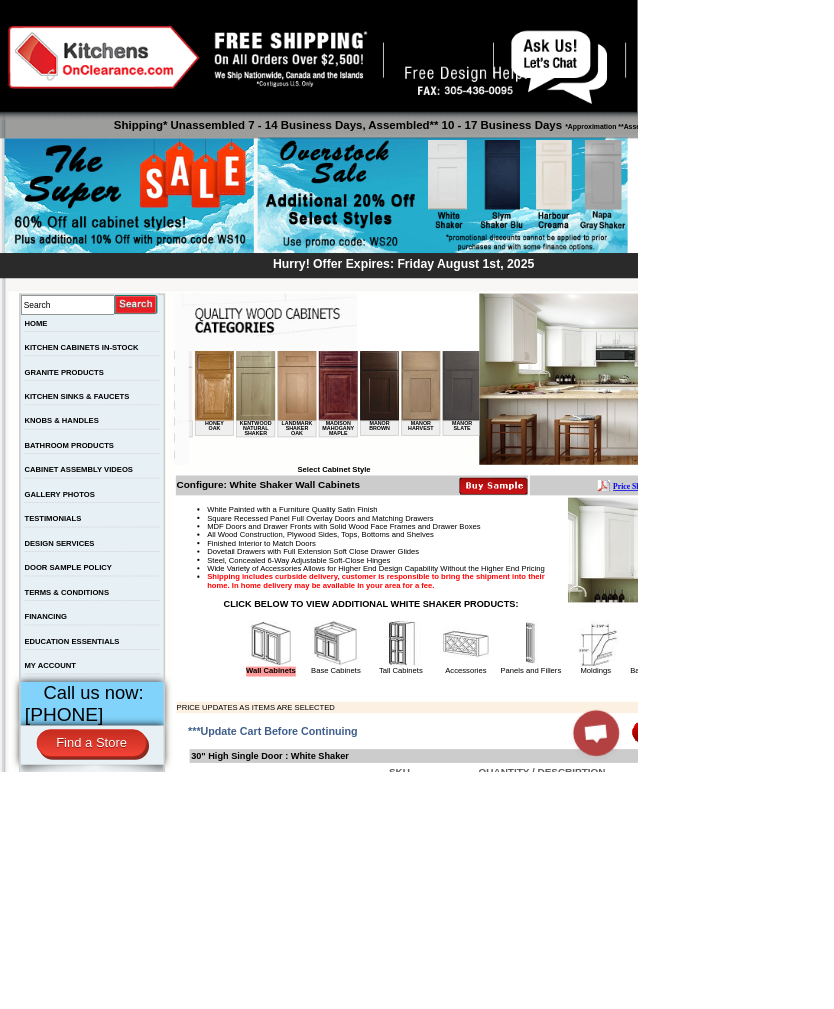 click at bounding box center [491, 395] 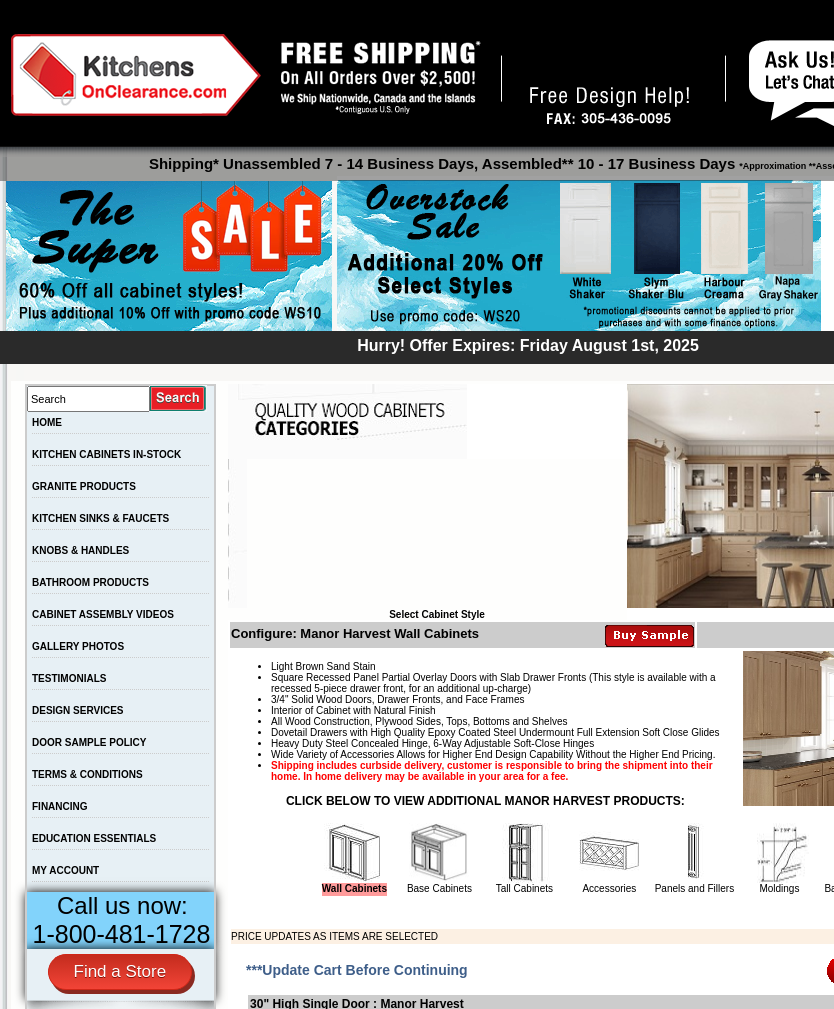 scroll, scrollTop: 32, scrollLeft: 0, axis: vertical 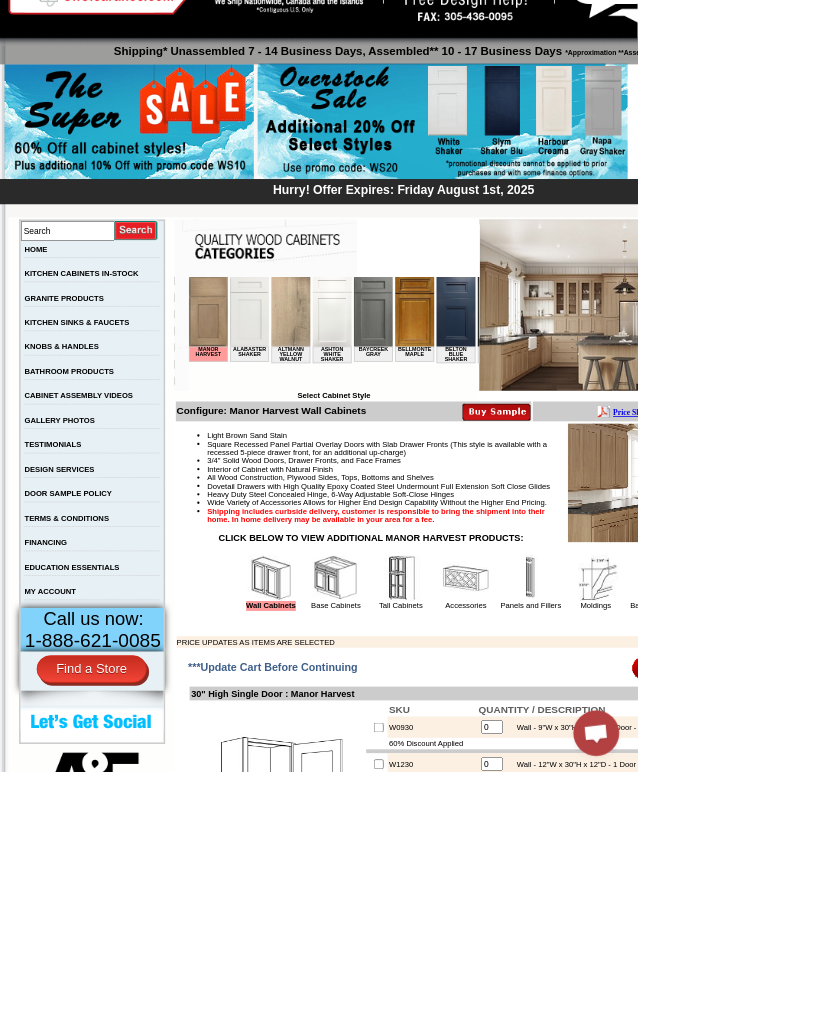 click on "Base Cabinets" at bounding box center [439, 791] 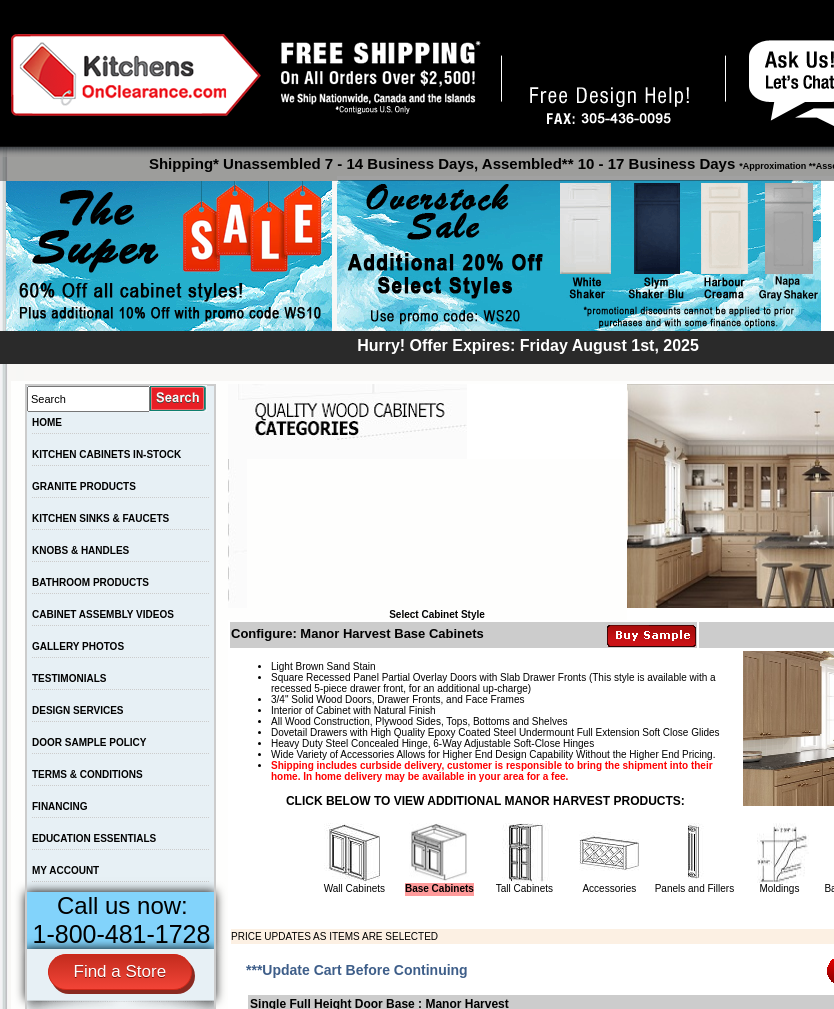scroll, scrollTop: 32, scrollLeft: 0, axis: vertical 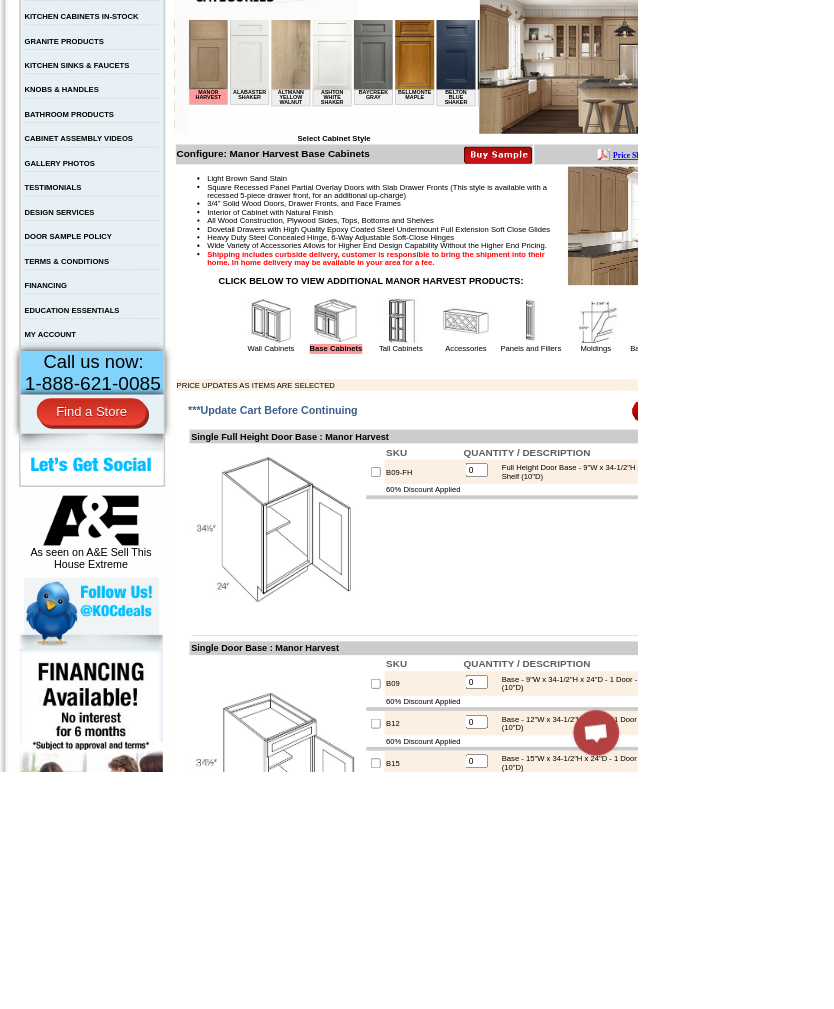 click at bounding box center (609, 420) 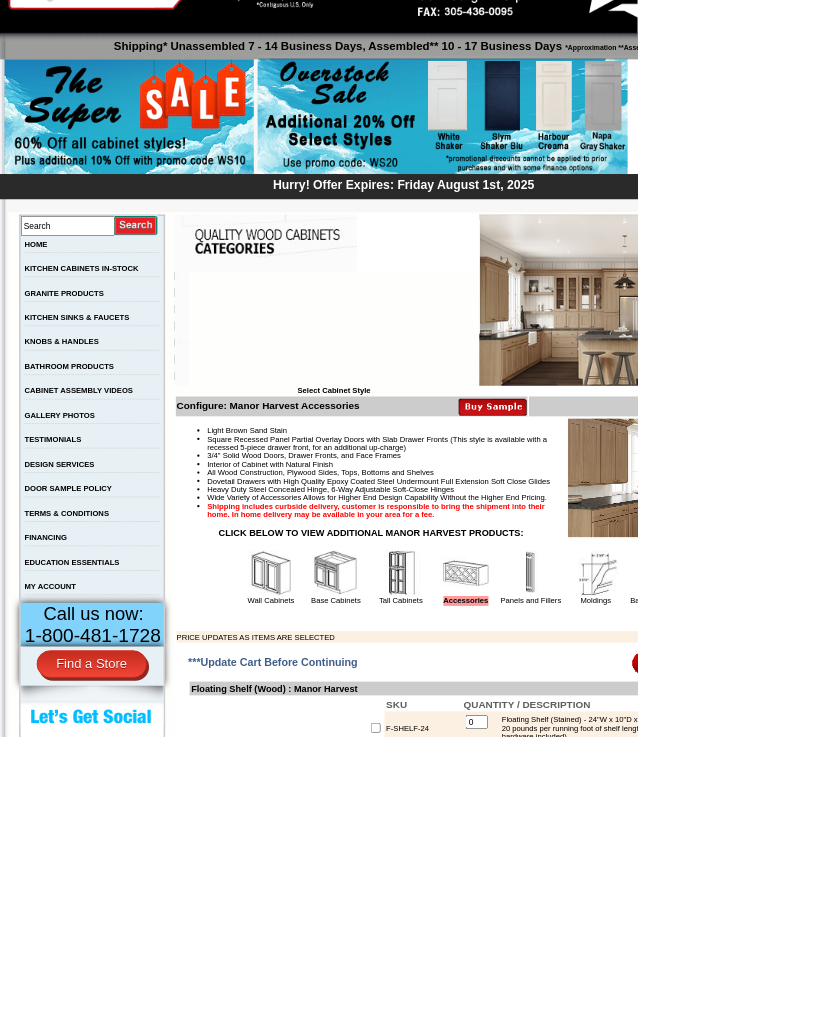 scroll, scrollTop: 58, scrollLeft: 0, axis: vertical 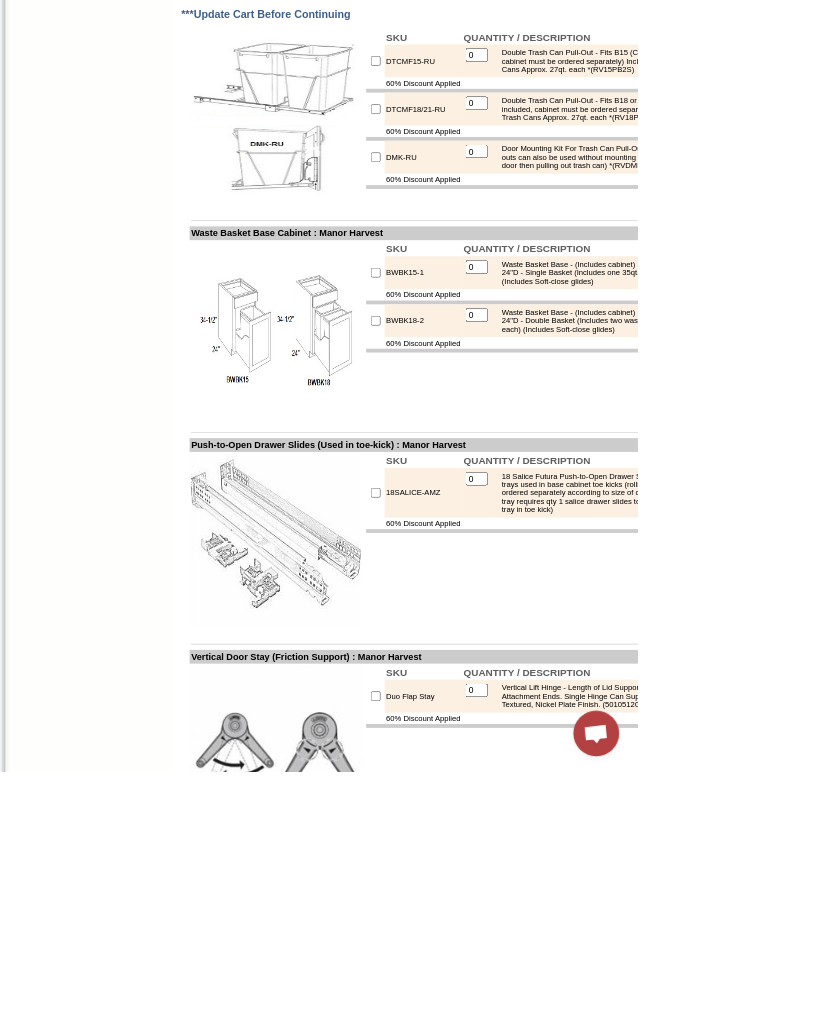 click at bounding box center (491, 356) 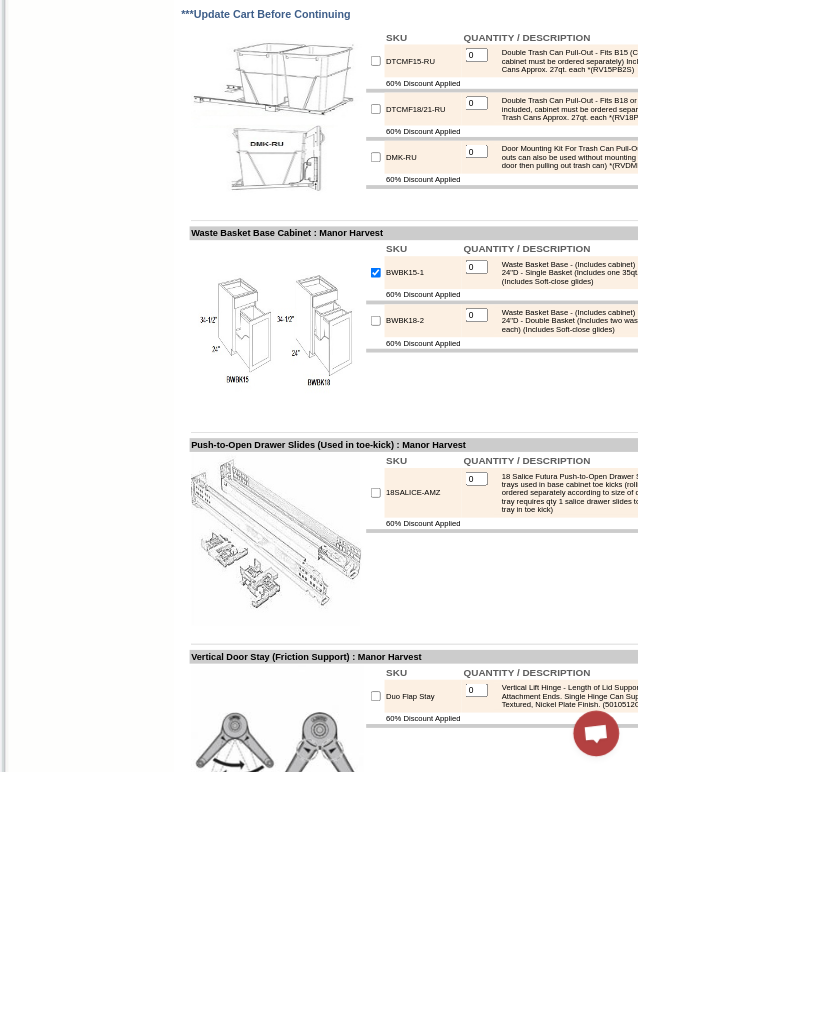 type on "1" 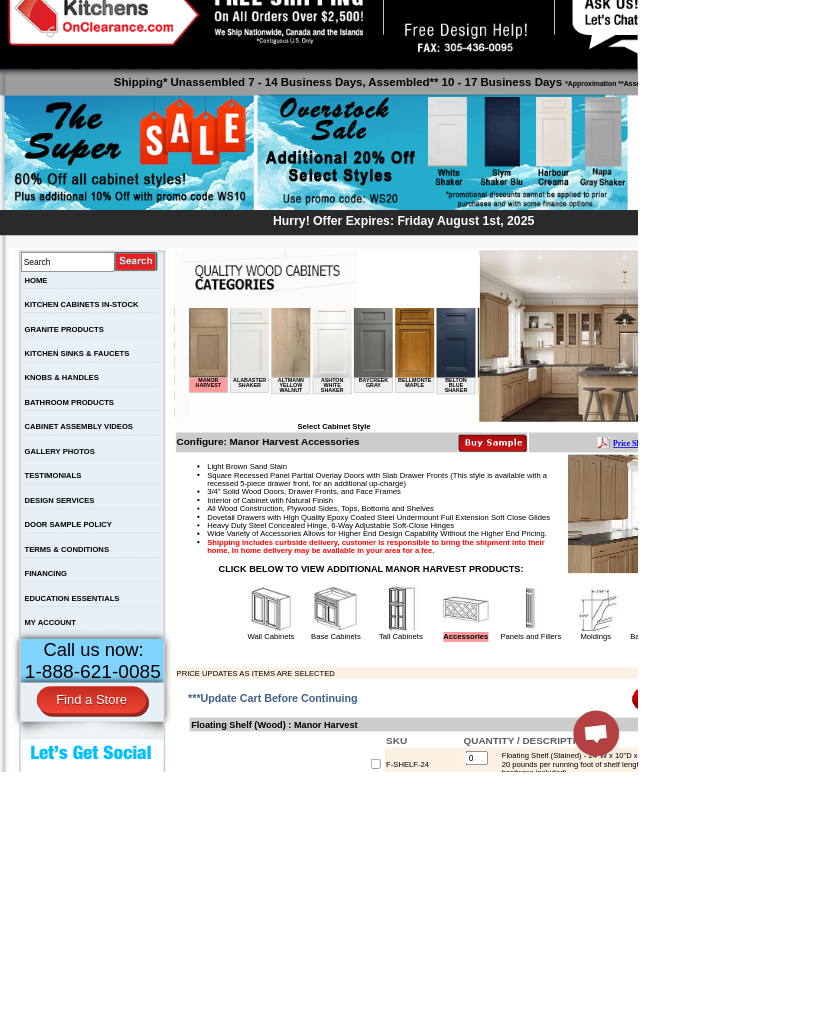 scroll, scrollTop: 77, scrollLeft: 0, axis: vertical 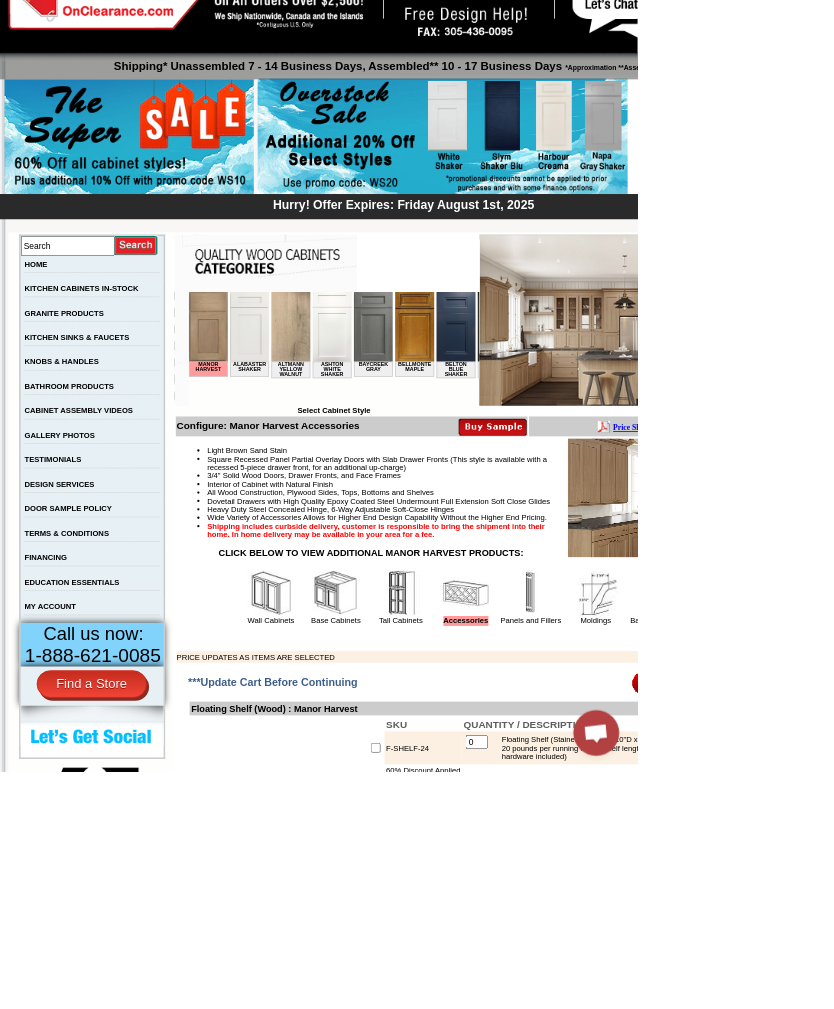 click at bounding box center [439, 776] 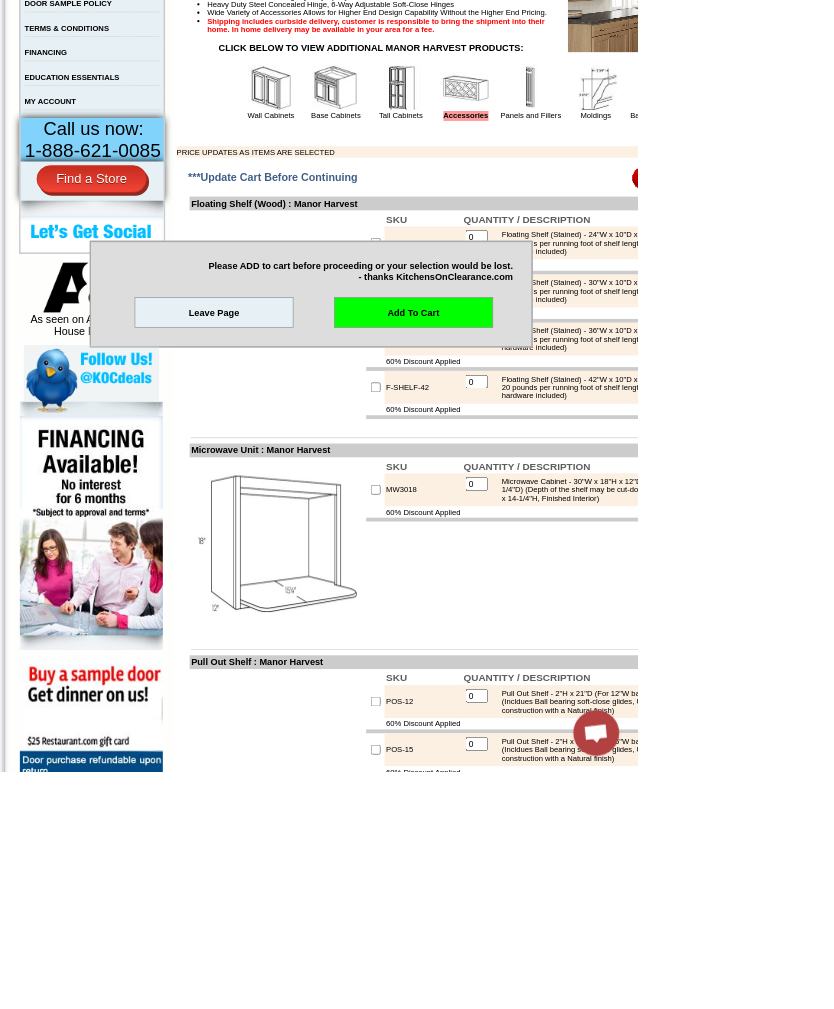 scroll, scrollTop: 740, scrollLeft: 0, axis: vertical 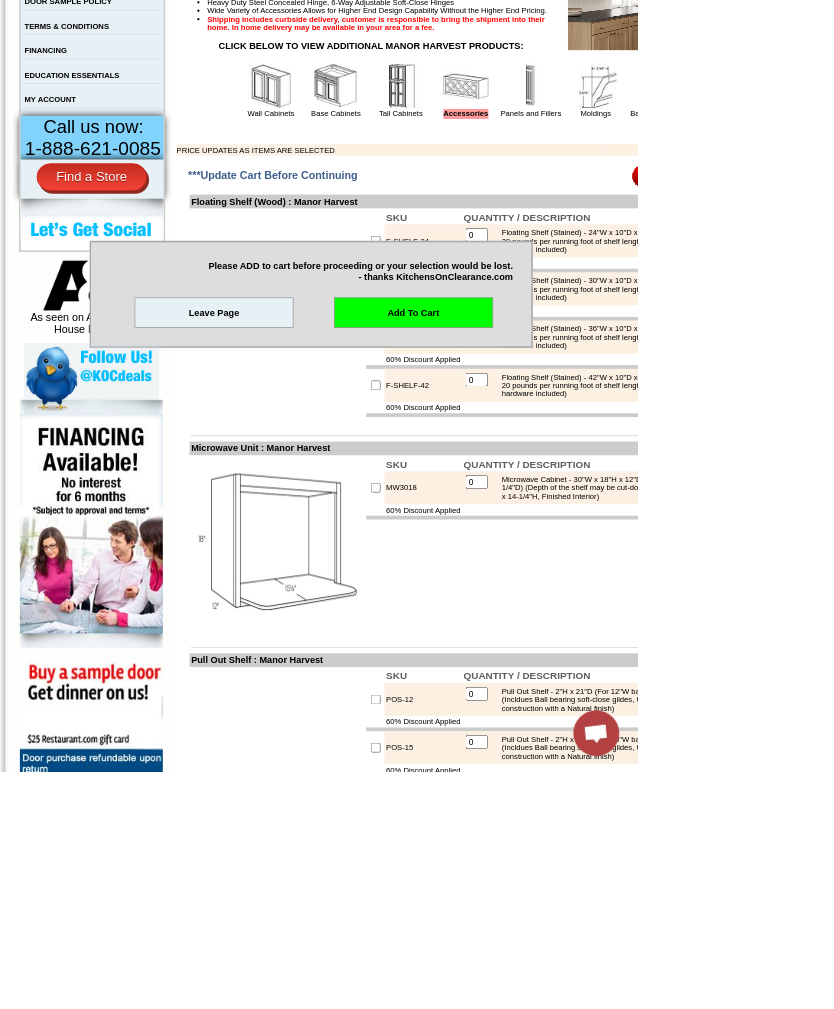 click on "Add To Cart" at bounding box center [541, 409] 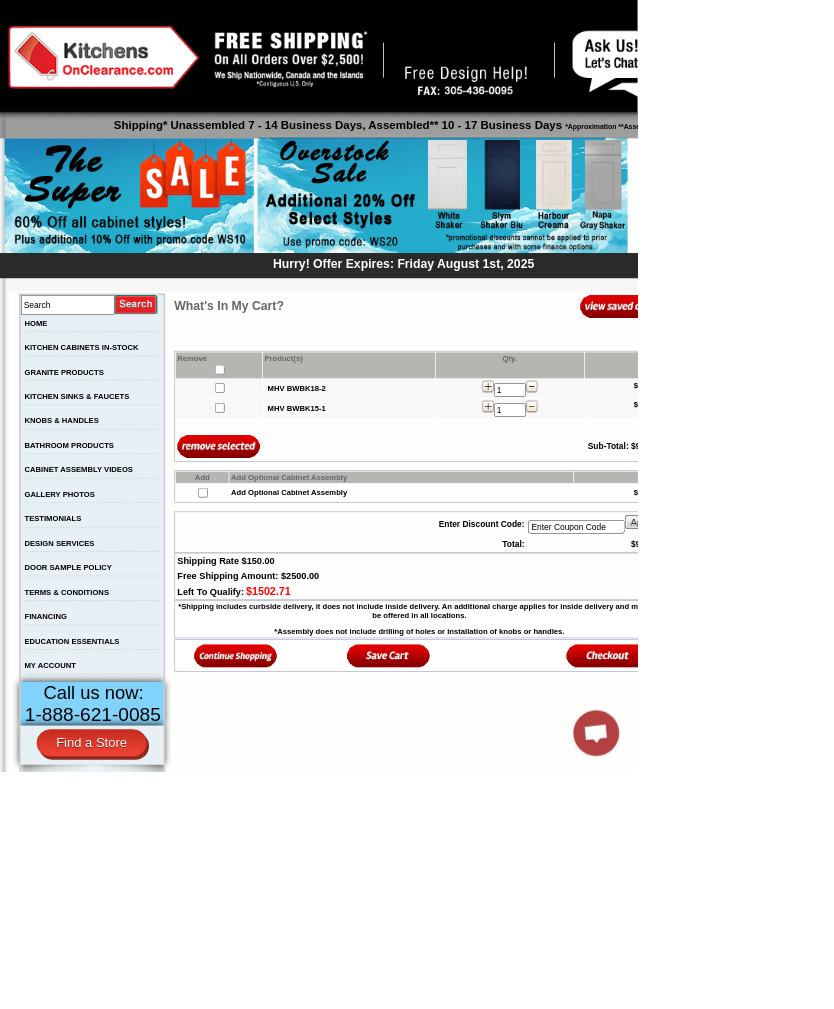 scroll, scrollTop: 0, scrollLeft: 0, axis: both 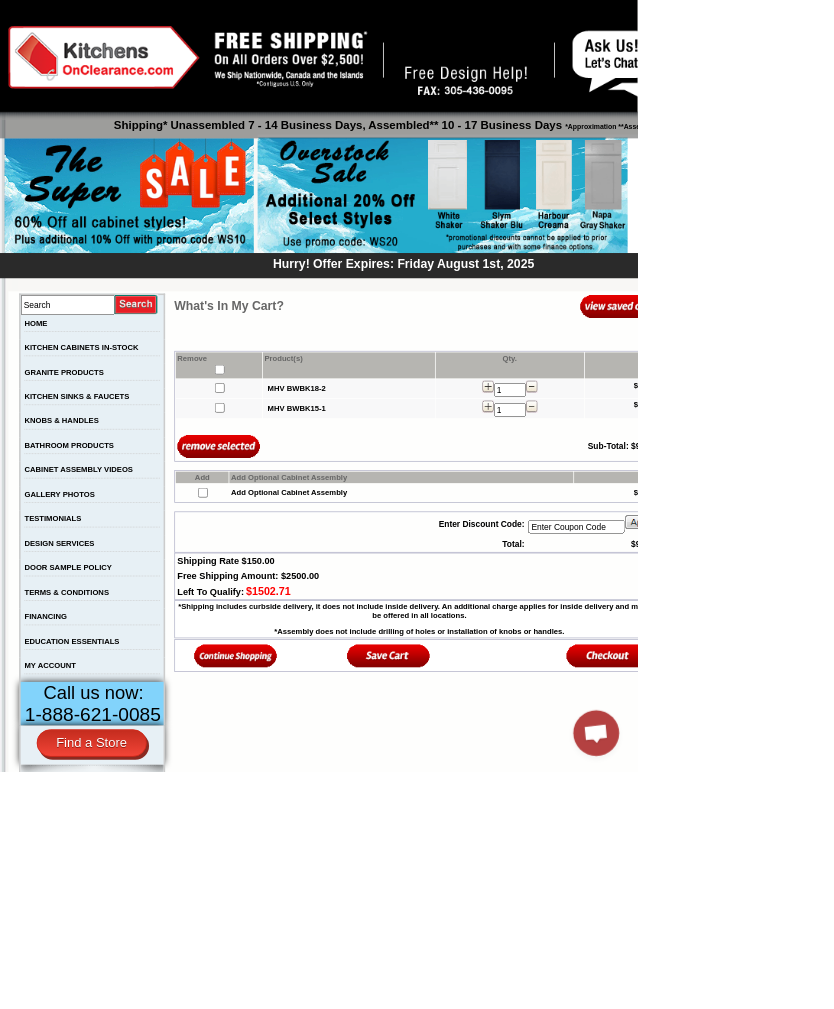 click at bounding box center (579, 256) 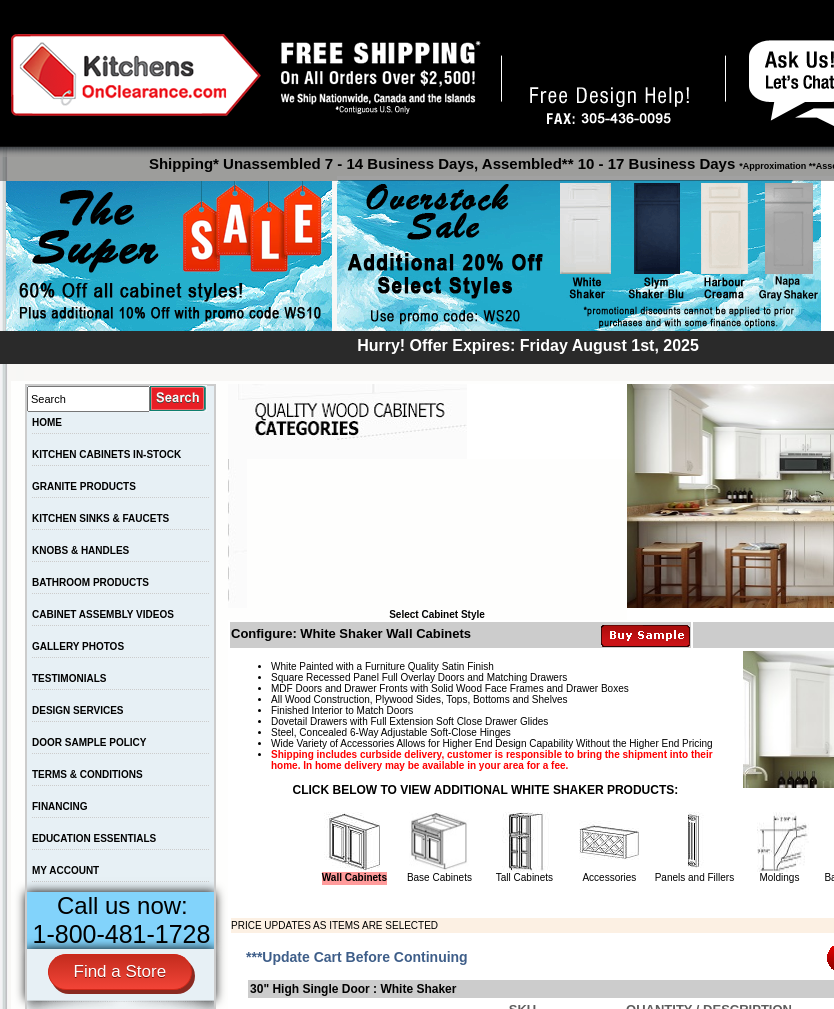 scroll, scrollTop: 0, scrollLeft: 0, axis: both 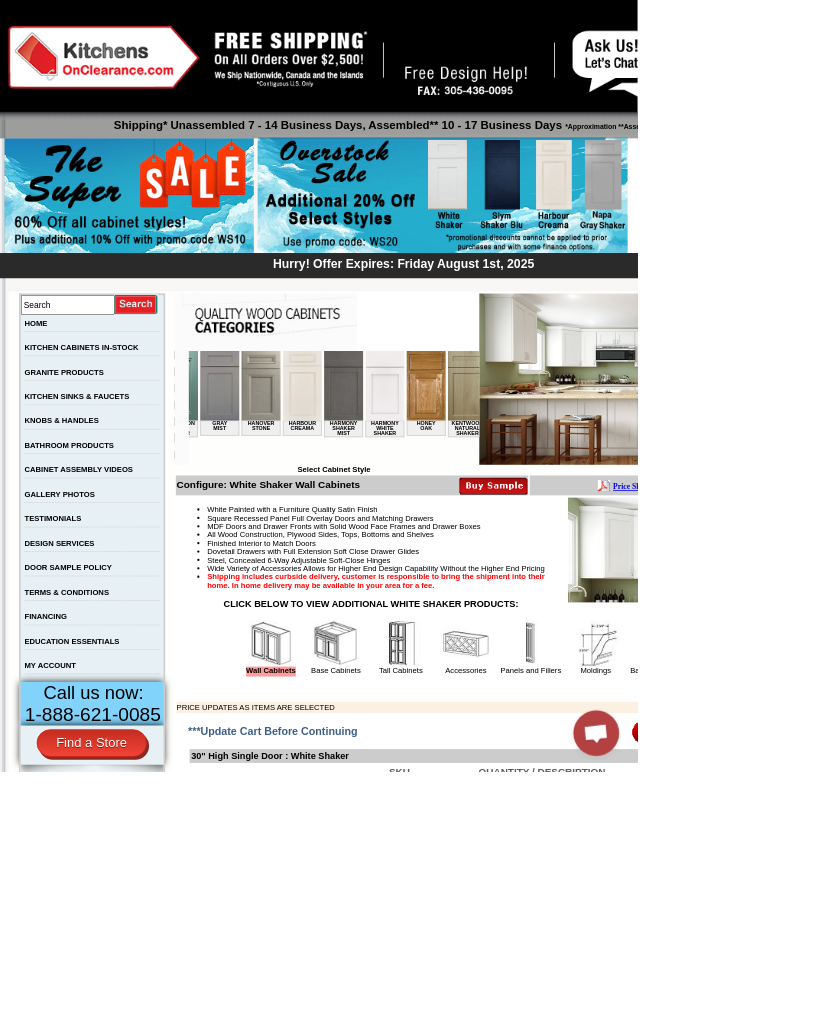 click on "White Shaker
Alabaster Shaker
Altmann Yellow Walnut
Ashton White Shaker
Baycreek Gray
Bellmonte Maple
Belton Blue Shaker
Black Pearl Shaker
Black Valley Shaker
Blue Aura Shaker
Blue Linen
Blue Night
Blue Royalle
Blue Valley Shaker
Brentwood Shaker
Charlotte Spice
Concord Cherry Shaker
Cream Valley Shaker
Dark Epic Shaker
Della Gloss Slate
Della Matte White
Della White Gloss
Ebony Stained Shaker
Galvyston Green Shaker
Gray Mist
Hanover Stone
Harbour Creama
Harmony Shaker Mist
Harmony White Shaker
Honey Oak
Kentwood Natural Shaker
Landmark Shaker Oak
Madison Mahogany Maple
Manor Brown
Manor Harvest
Manor Slate
Manor Stone
Manor White
Maxwell Yellow Oak
Merrimac Cinder
Monterey Grey
Mountain Gray
Napa Gray Shaker
Nash Matte Sand
Nash Ocean Matte
Oxford White
Polished Ivory
Rayne Blue Matte
Rayne Matte Black
Rayne Matte Green
Rayne White Matte
Salona Sage
Seattle Gray
Silver Horizon
Slym Brown Shaker" 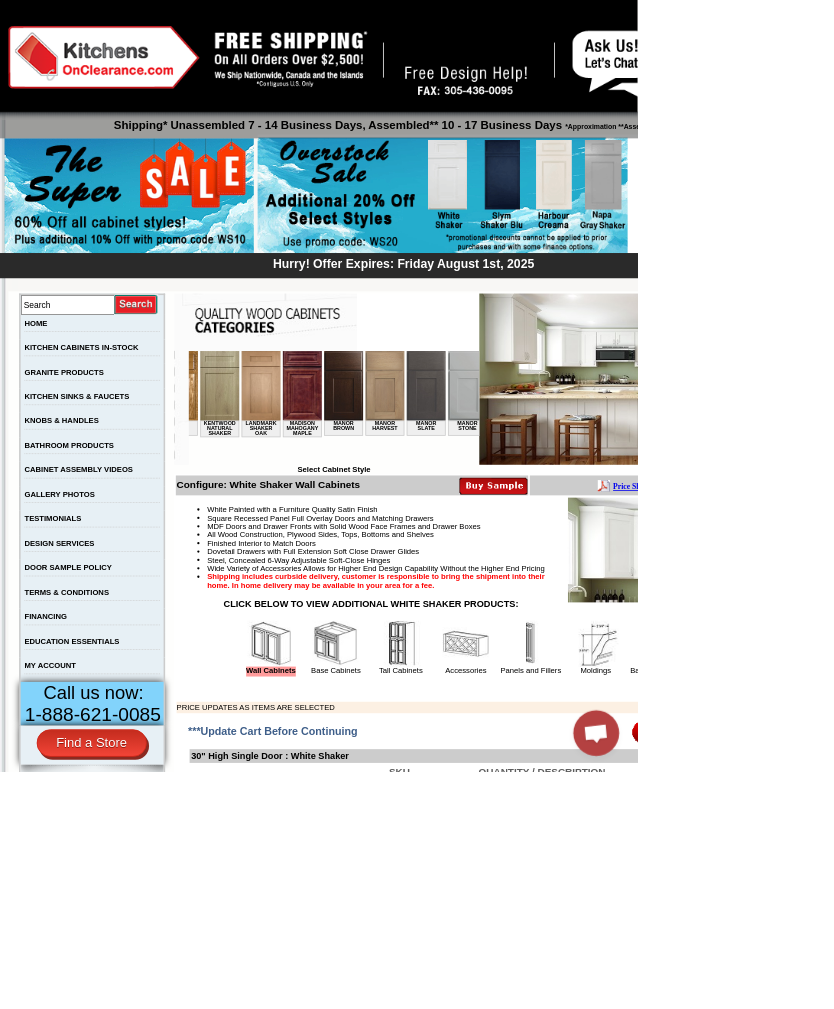 click on "White Shaker
Alabaster Shaker
Altmann Yellow Walnut
Ashton White Shaker
Baycreek Gray
Bellmonte Maple
Belton Blue Shaker
Black Pearl Shaker
Black Valley Shaker
Blue Aura Shaker
Blue Linen
Blue Night
Blue Royalle
Blue Valley Shaker
Brentwood Shaker
Charlotte Spice
Concord Cherry Shaker
Cream Valley Shaker
Dark Epic Shaker
Della Gloss Slate
Della Matte White
Della White Gloss
Ebony Stained Shaker
Galvyston Green Shaker
Gray Mist
Hanover Stone
Harbour Creama
Harmony Shaker Mist
Harmony White Shaker
Honey Oak
Kentwood Natural Shaker
Landmark Shaker Oak
Madison Mahogany Maple
Manor Brown
Manor Harvest
Manor Slate
Manor Stone
Manor White
Maxwell Yellow Oak
Merrimac Cinder
Monterey Grey
Mountain Gray
Napa Gray Shaker
Nash Matte Sand
Nash Ocean Matte
Oxford White
Polished Ivory
Rayne Blue Matte
Rayne Matte Black
Rayne Matte Green
Rayne White Matte
Salona Sage
Seattle Gray
Silver Horizon
Slym Brown Shaker" 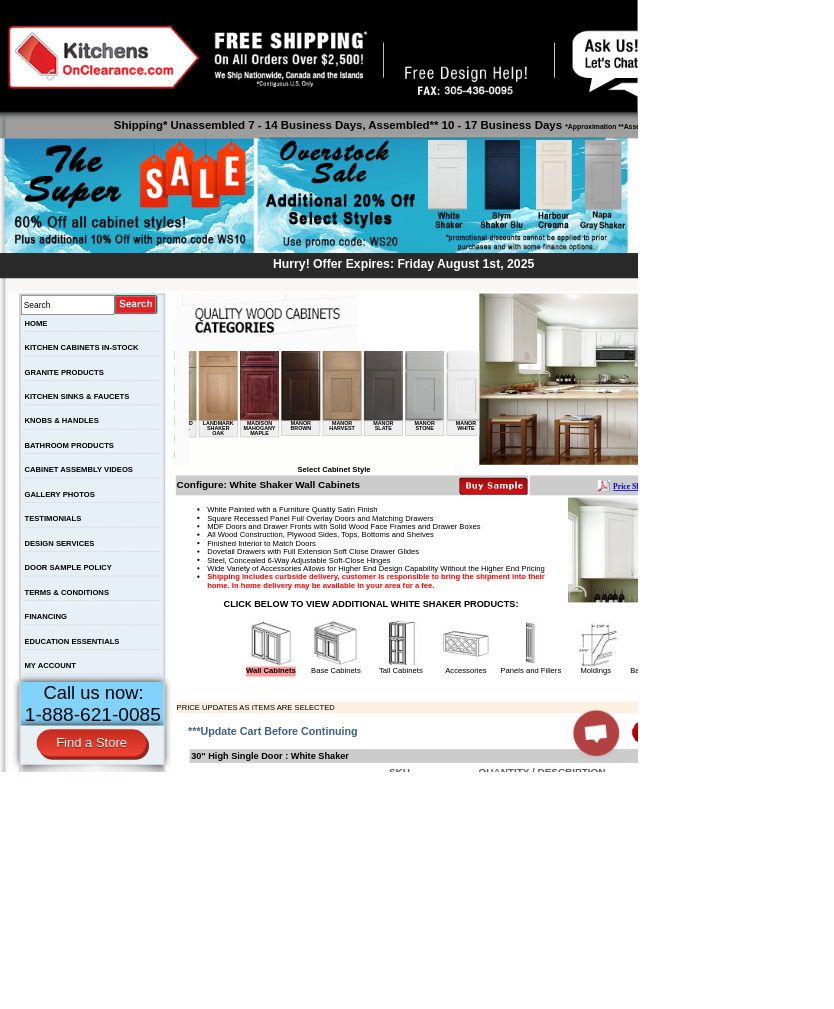 scroll, scrollTop: 0, scrollLeft: 1664, axis: horizontal 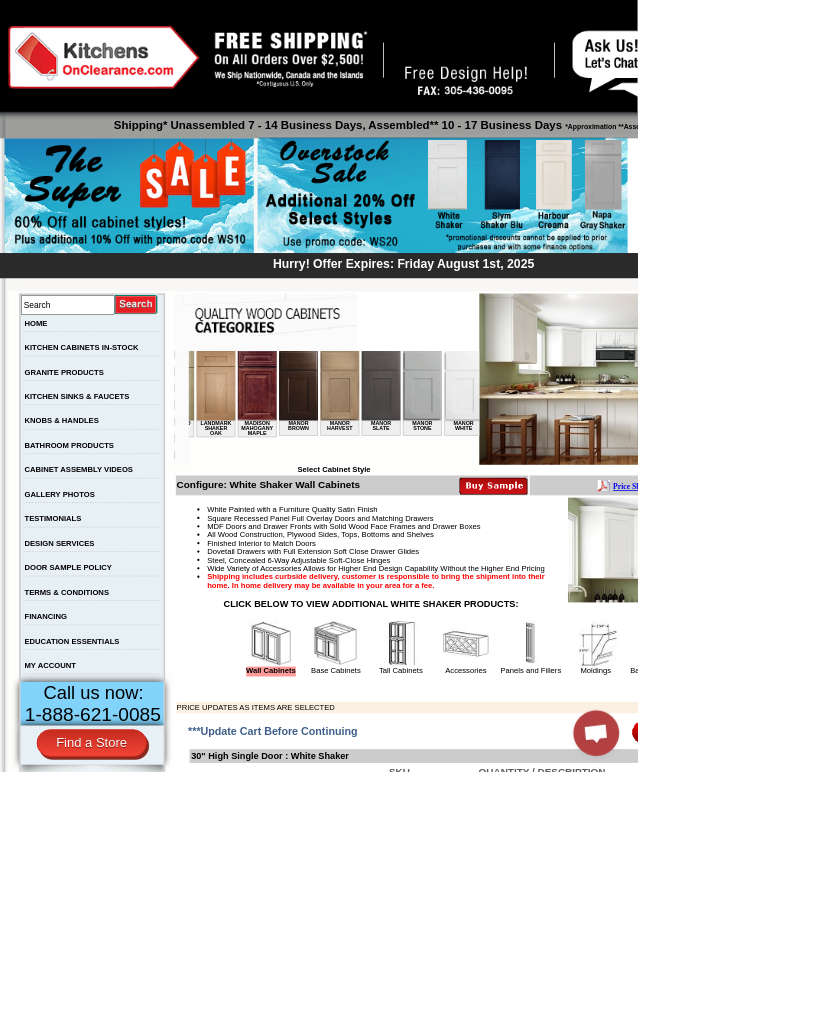 click at bounding box center [385, 395] 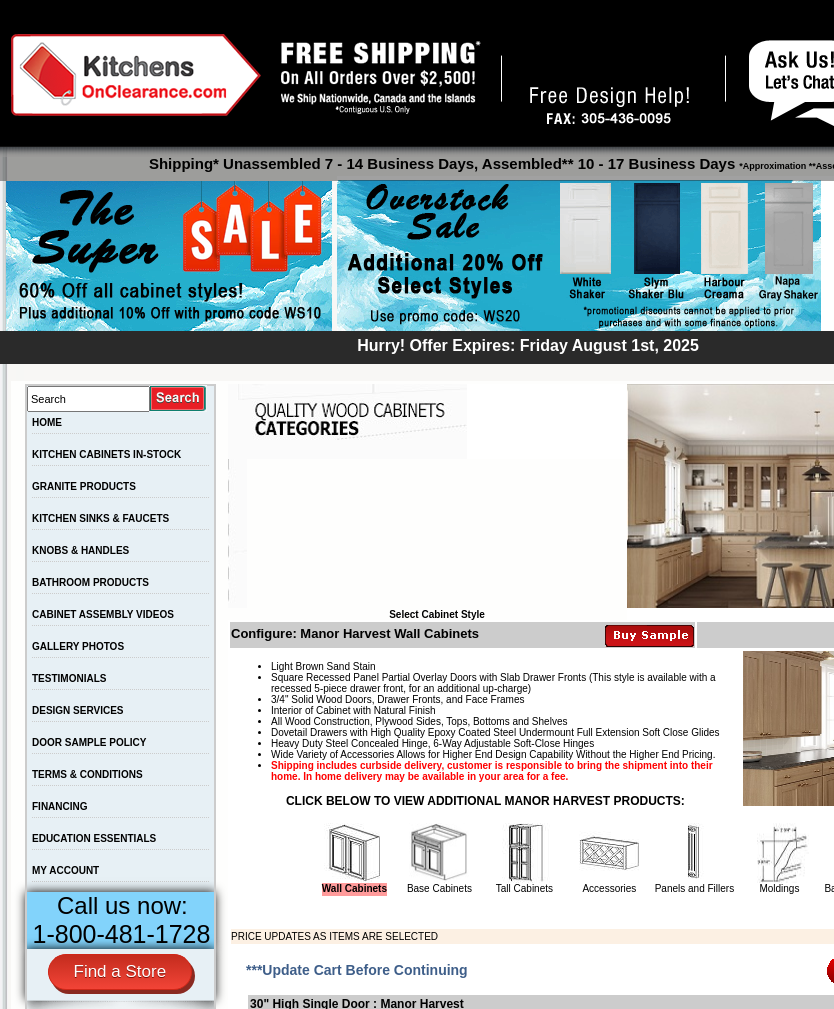 scroll, scrollTop: 32, scrollLeft: 0, axis: vertical 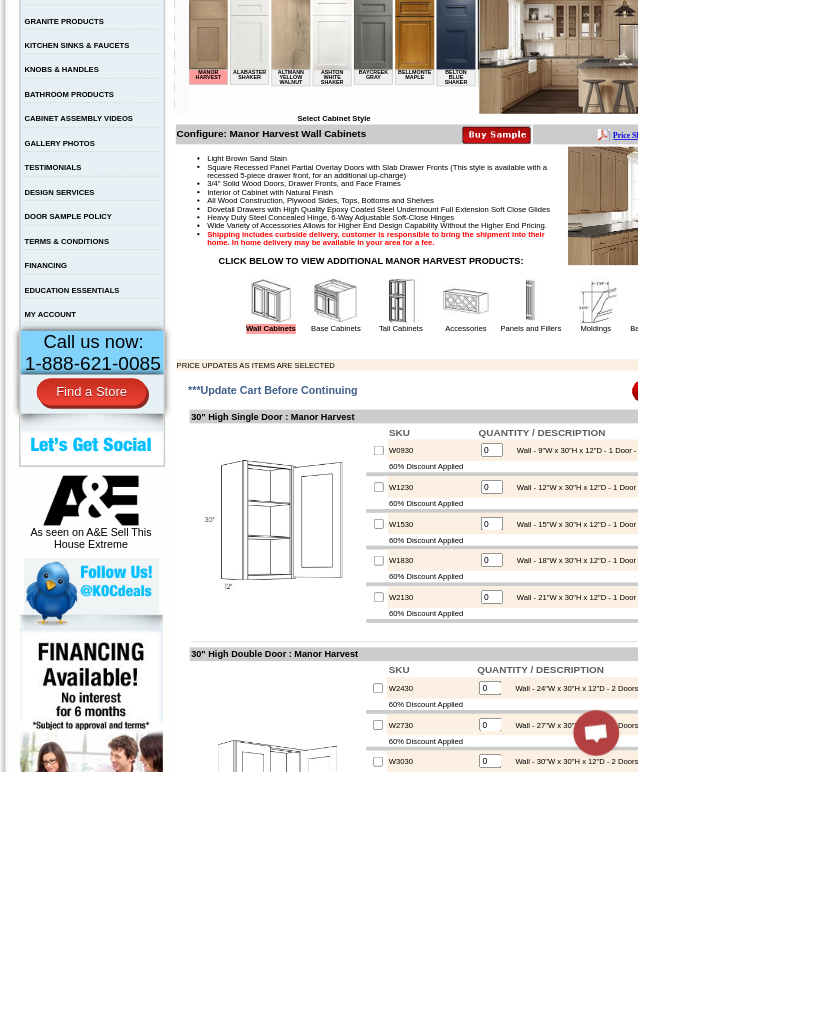 click at bounding box center (439, 394) 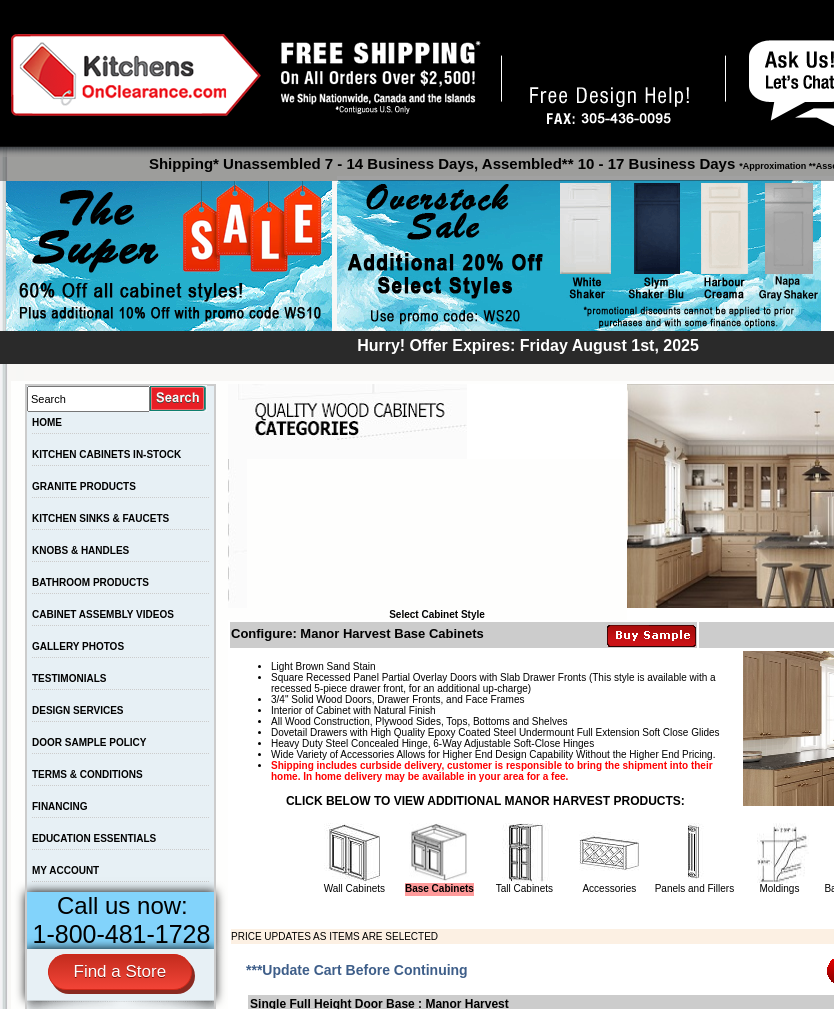scroll, scrollTop: 32, scrollLeft: 0, axis: vertical 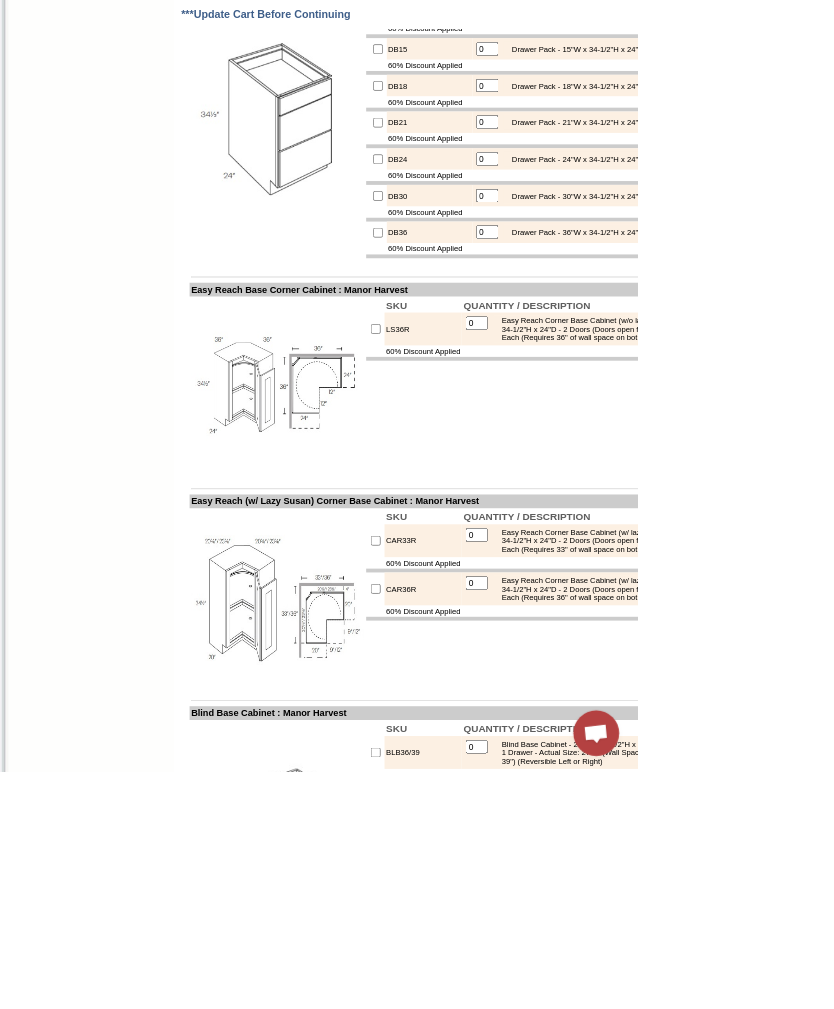 click at bounding box center [494, 256] 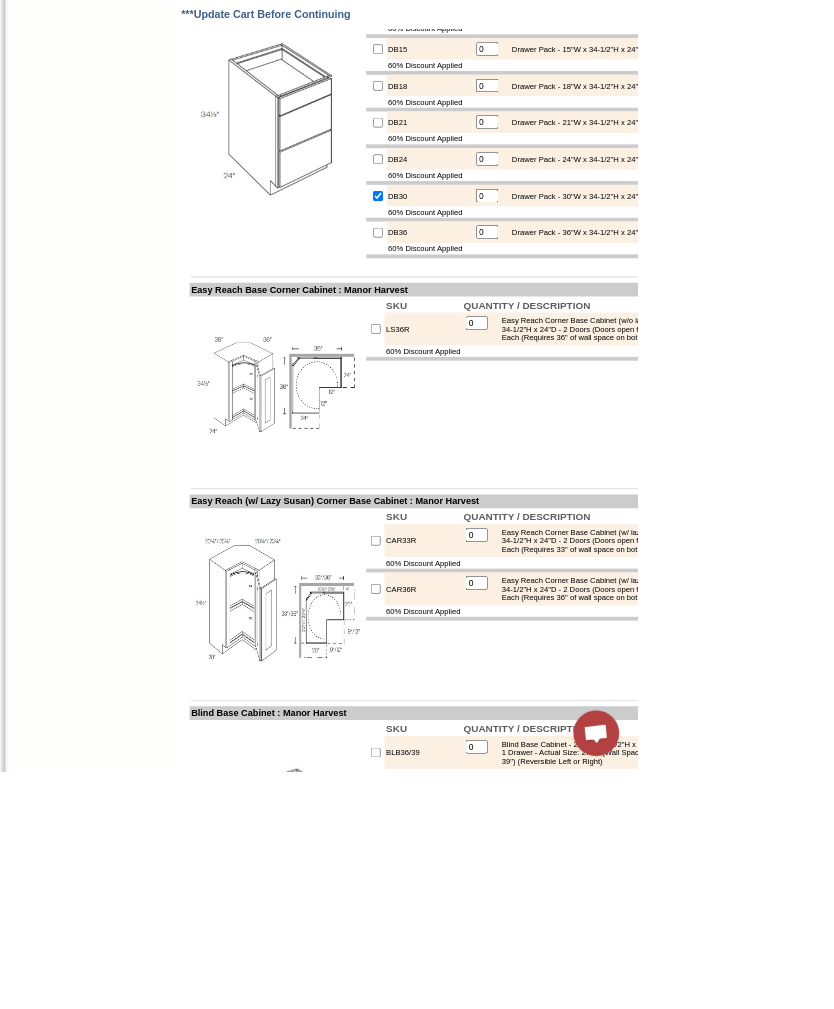 scroll, scrollTop: 4148, scrollLeft: 0, axis: vertical 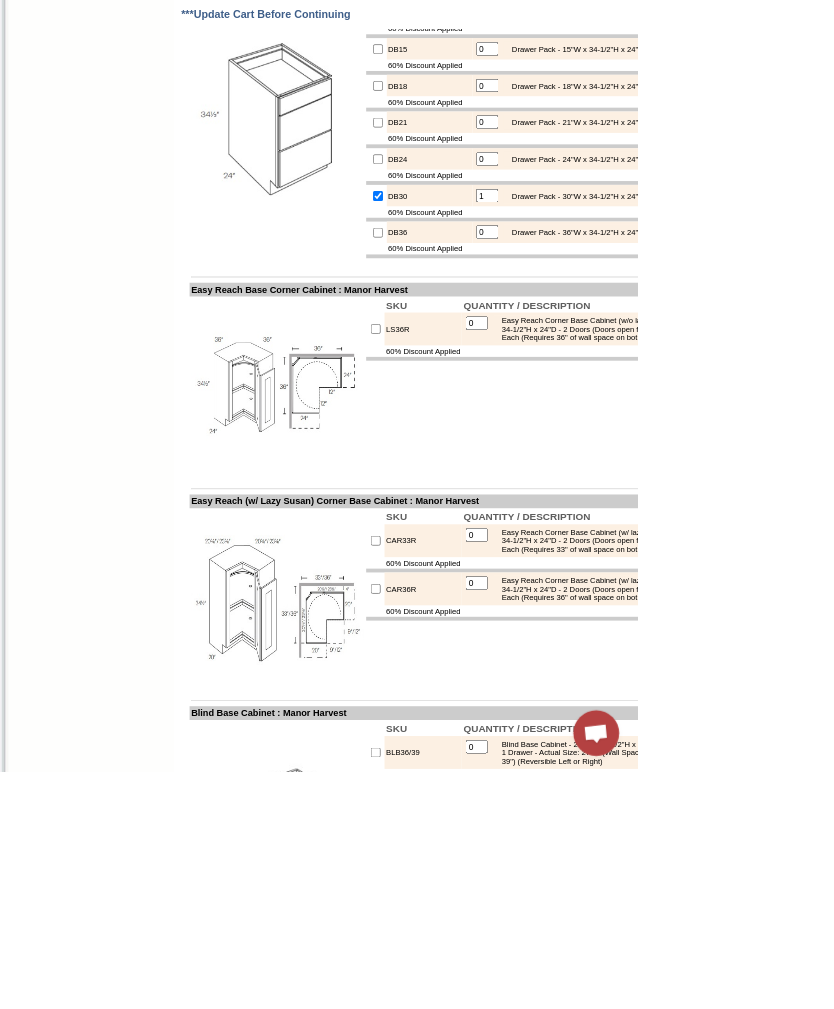 click on "1" at bounding box center (637, 256) 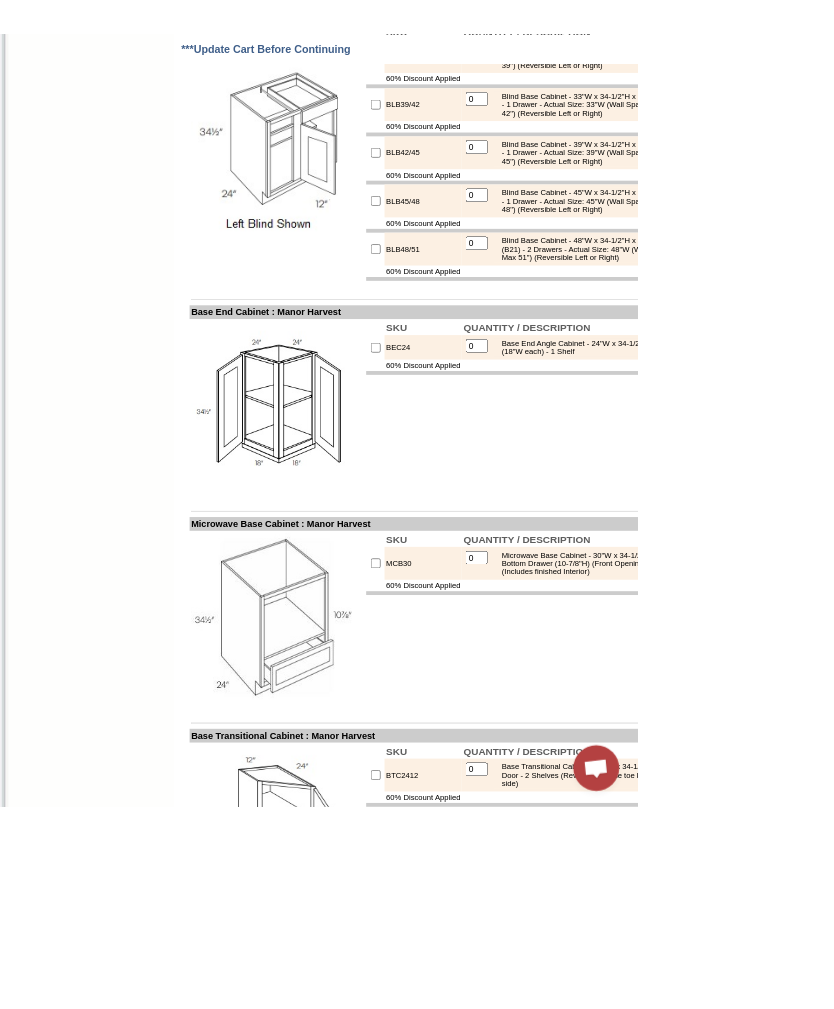 scroll, scrollTop: 5111, scrollLeft: 0, axis: vertical 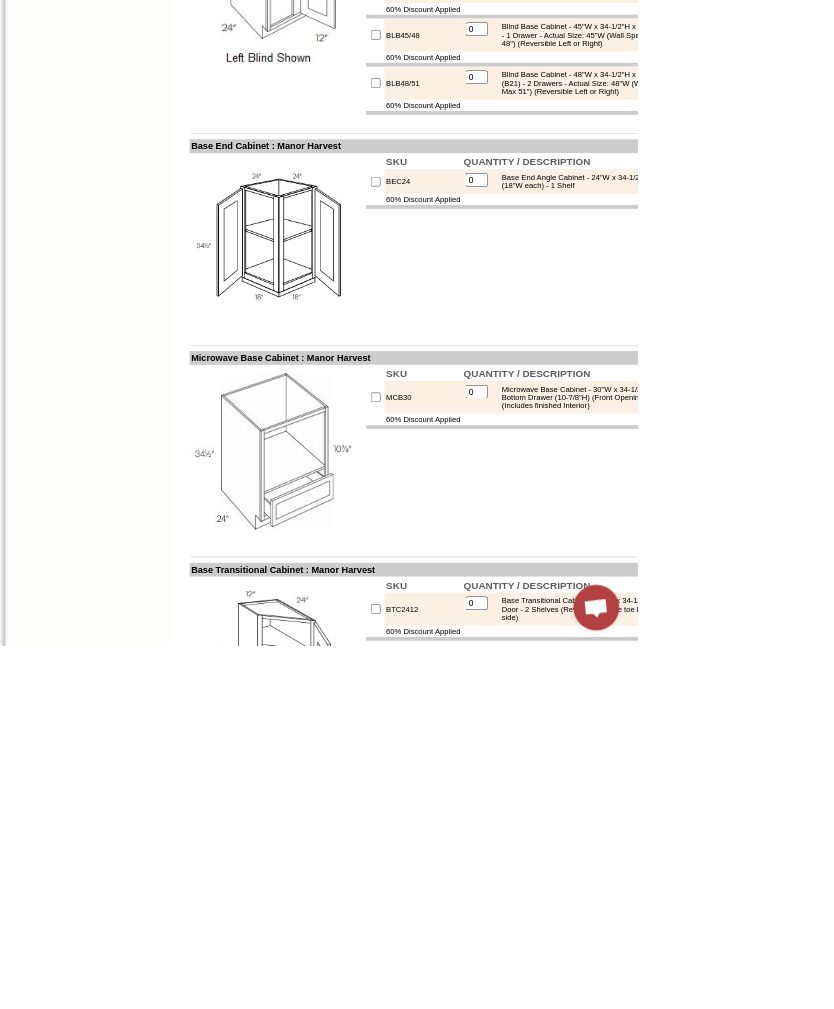 type on "2" 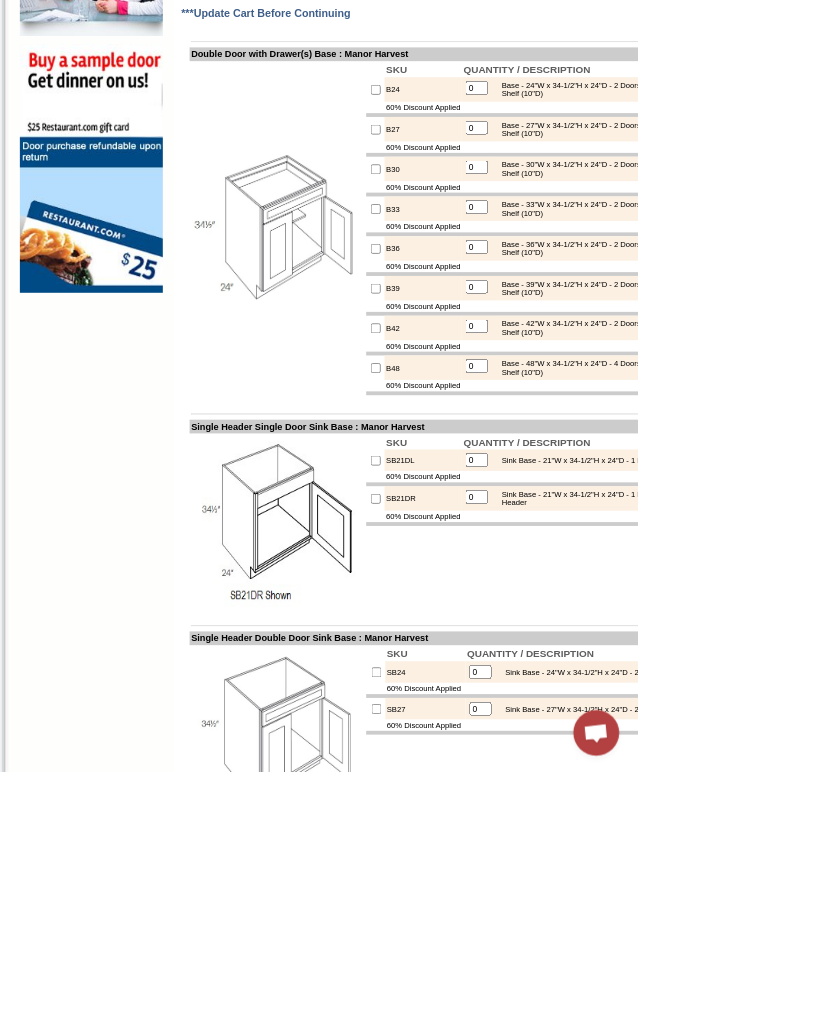 scroll, scrollTop: 1530, scrollLeft: 0, axis: vertical 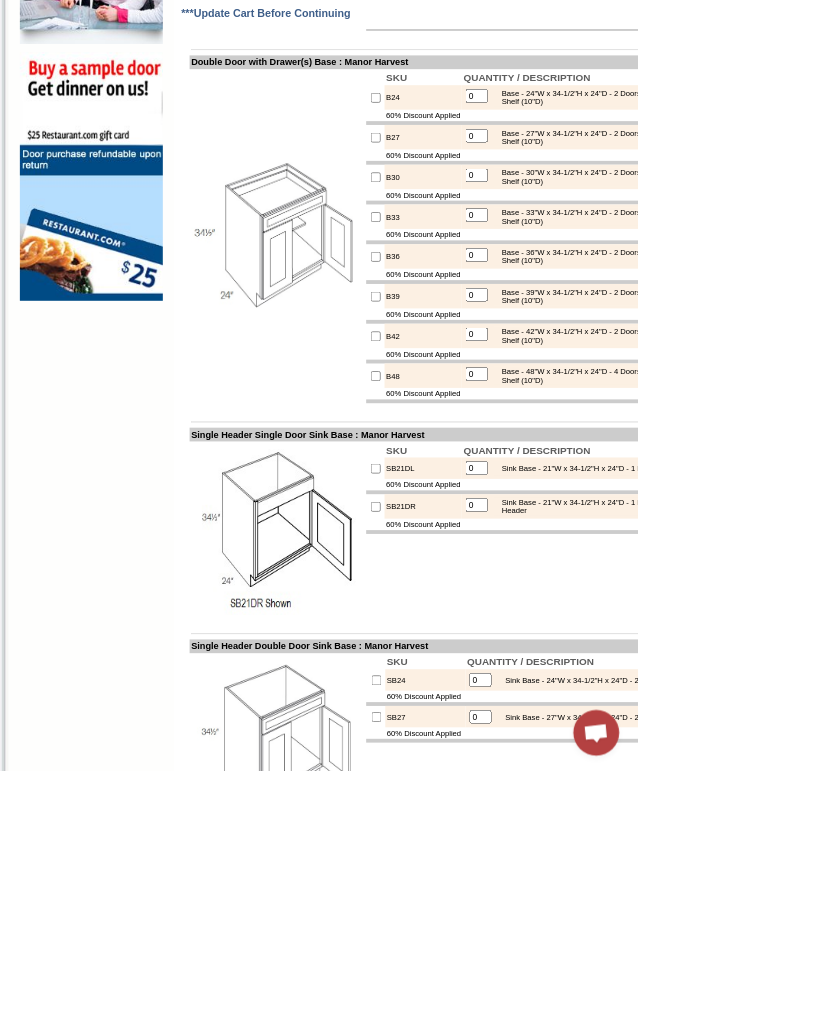 click on "B30" at bounding box center (553, 232) 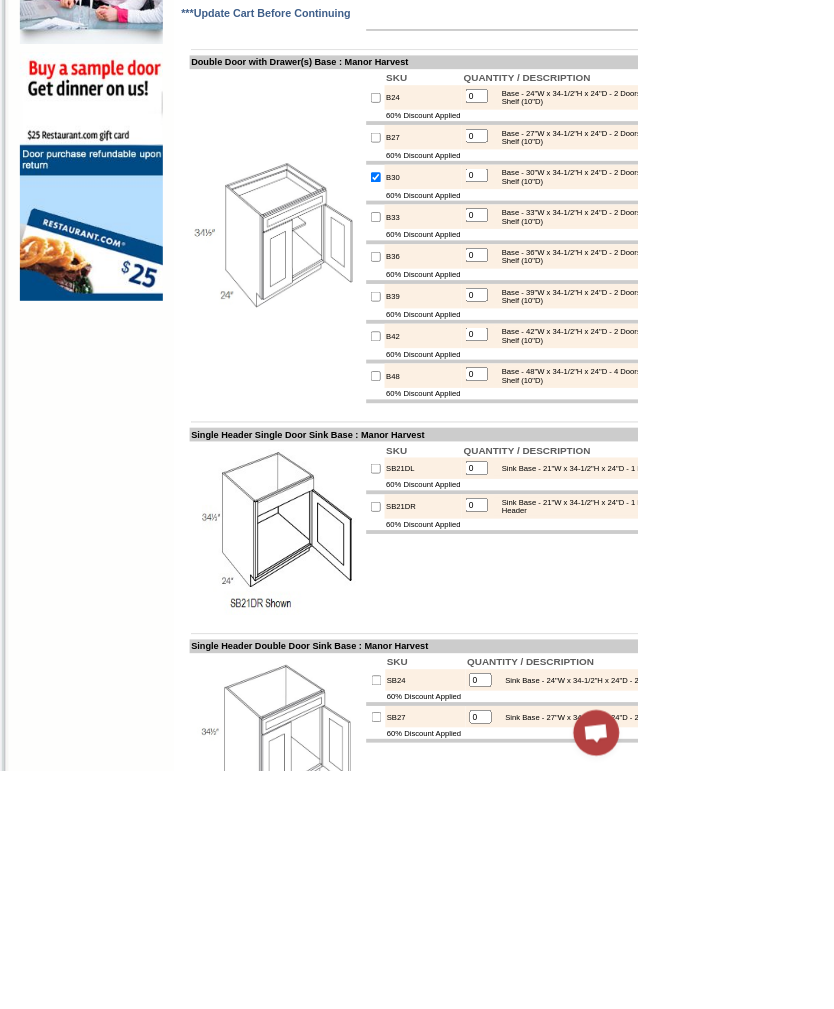 type on "1" 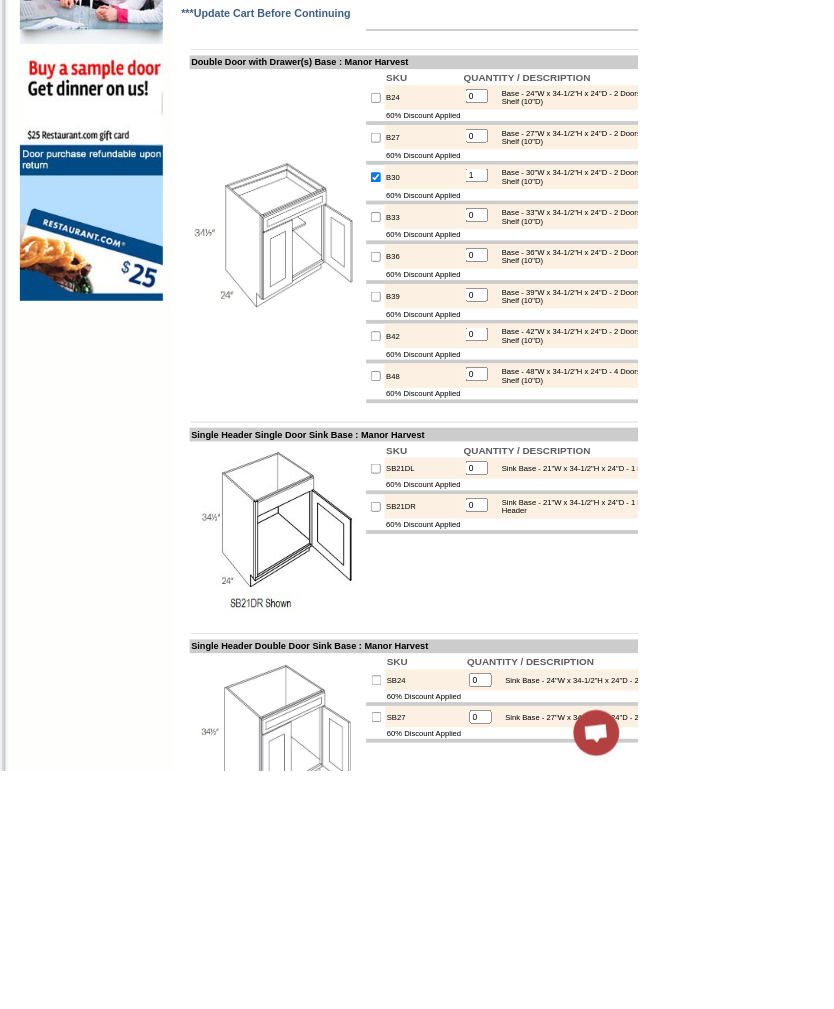 scroll, scrollTop: 1531, scrollLeft: 0, axis: vertical 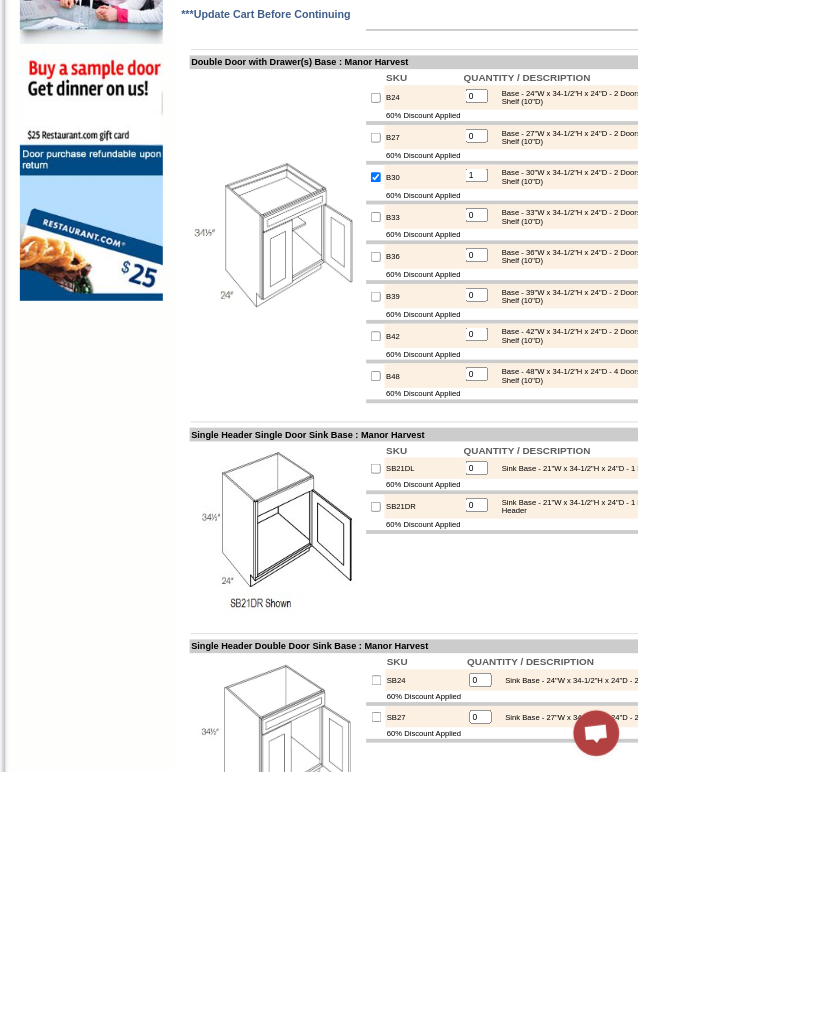 click at bounding box center (642, 231) 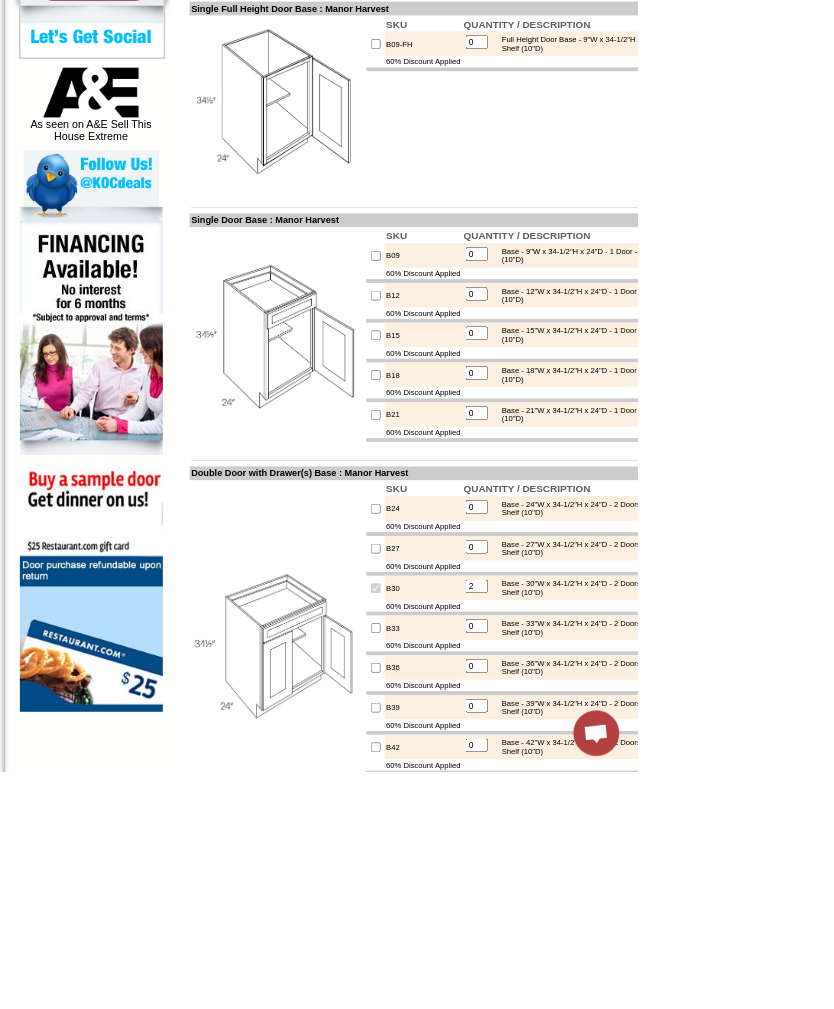scroll, scrollTop: 962, scrollLeft: 0, axis: vertical 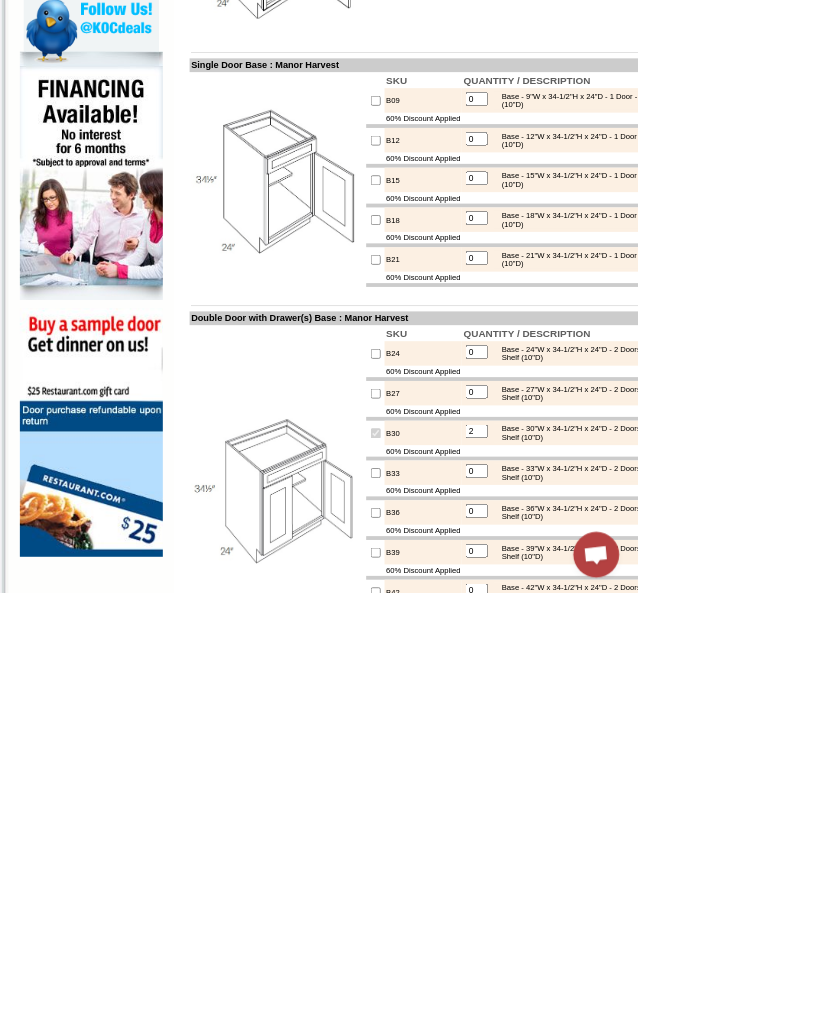type on "2" 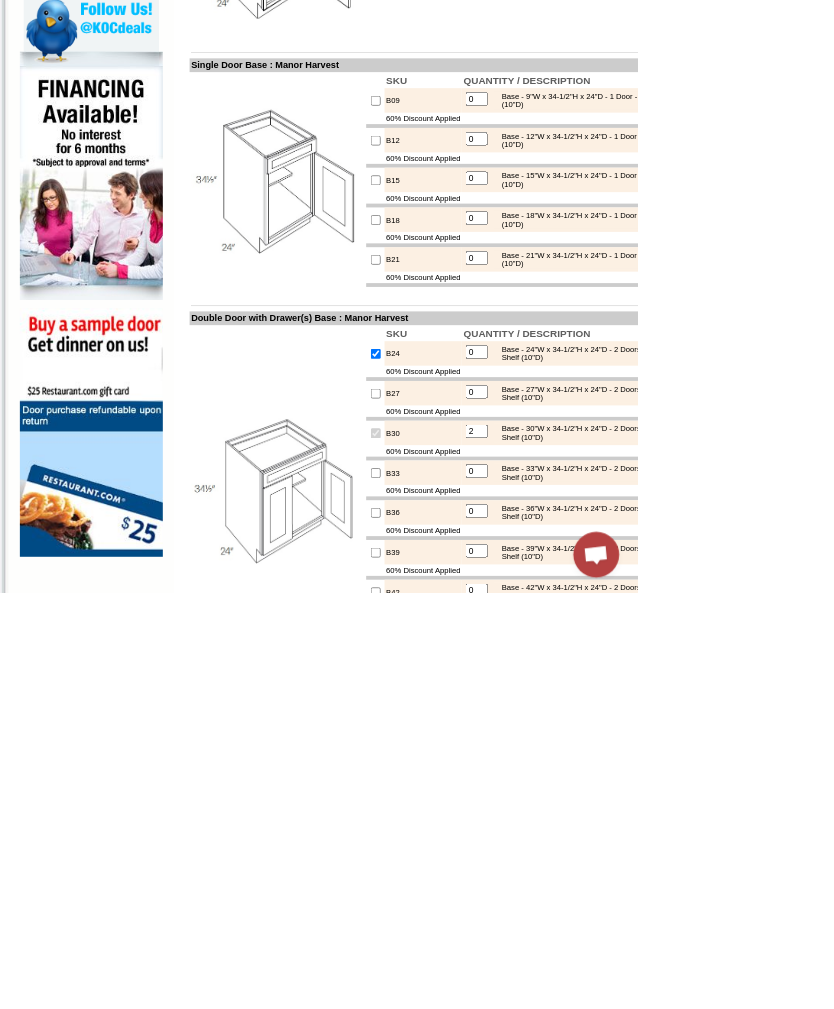 type on "1" 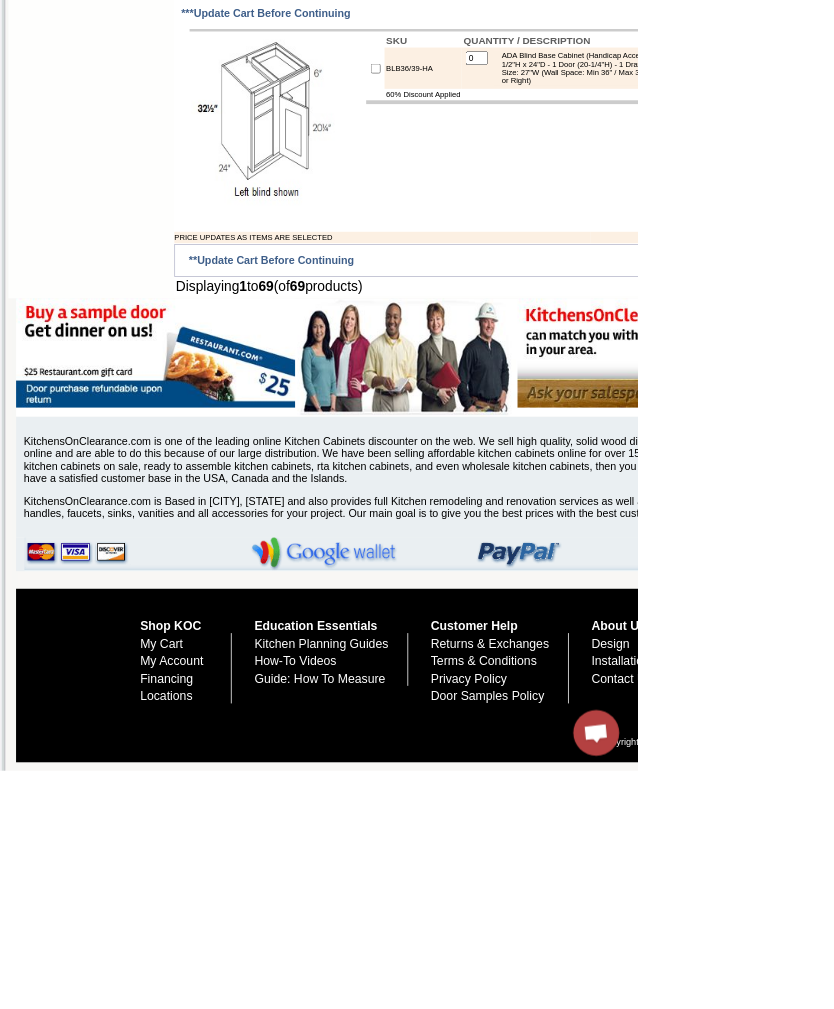 scroll, scrollTop: 8672, scrollLeft: 0, axis: vertical 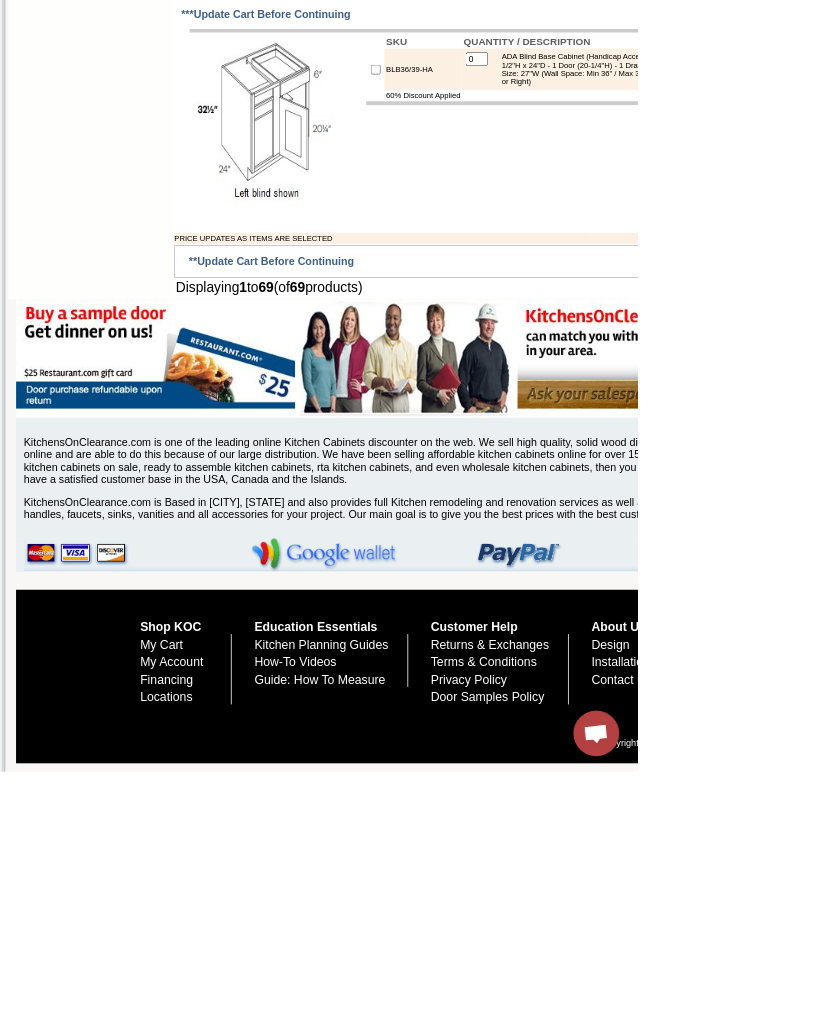 click at bounding box center (918, 341) 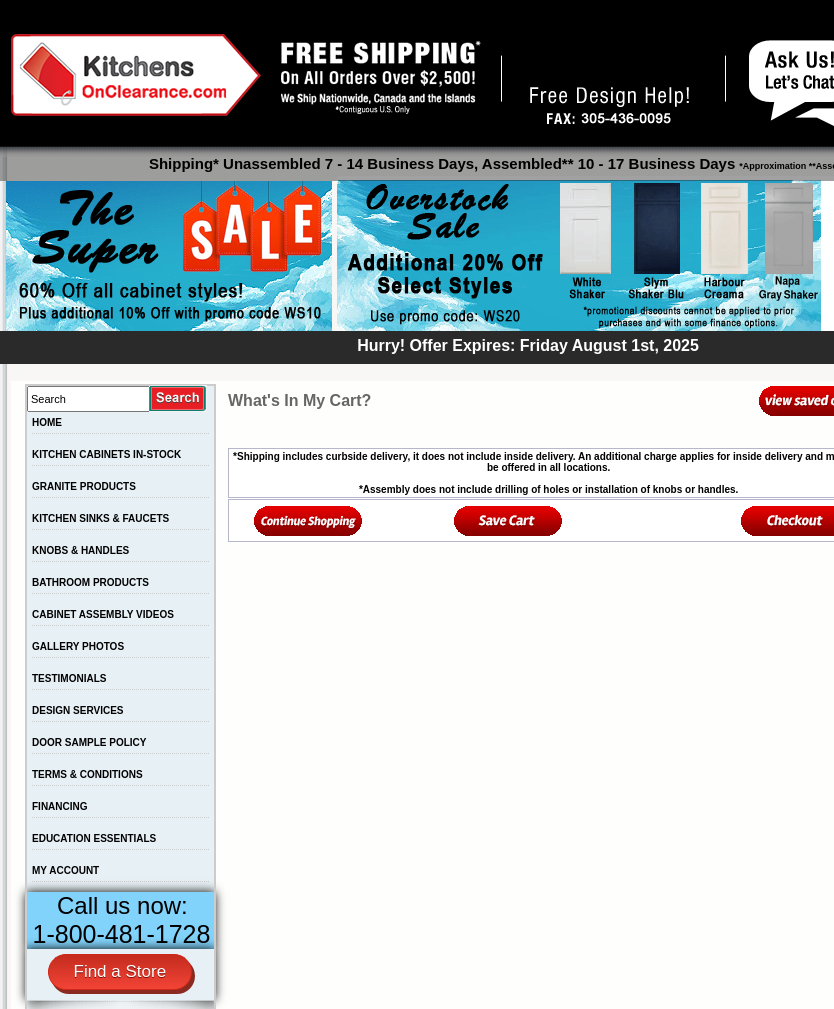 scroll, scrollTop: 32, scrollLeft: 0, axis: vertical 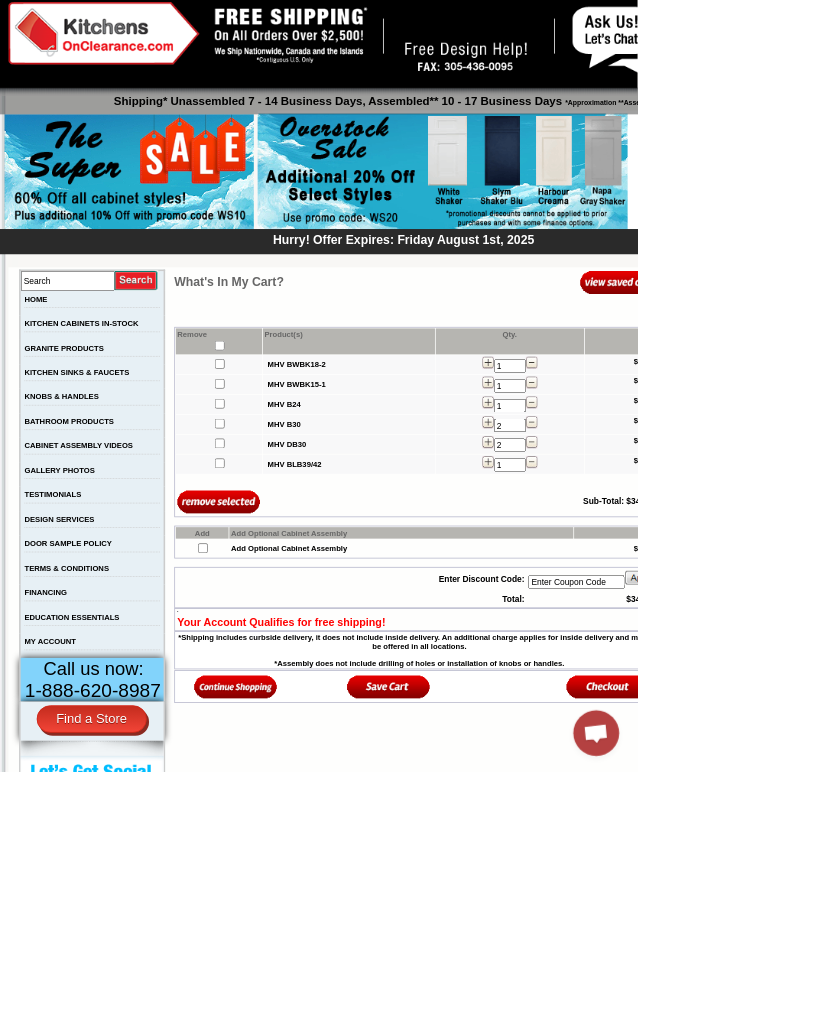 click on "Enter Coupon Code" at bounding box center [754, 761] 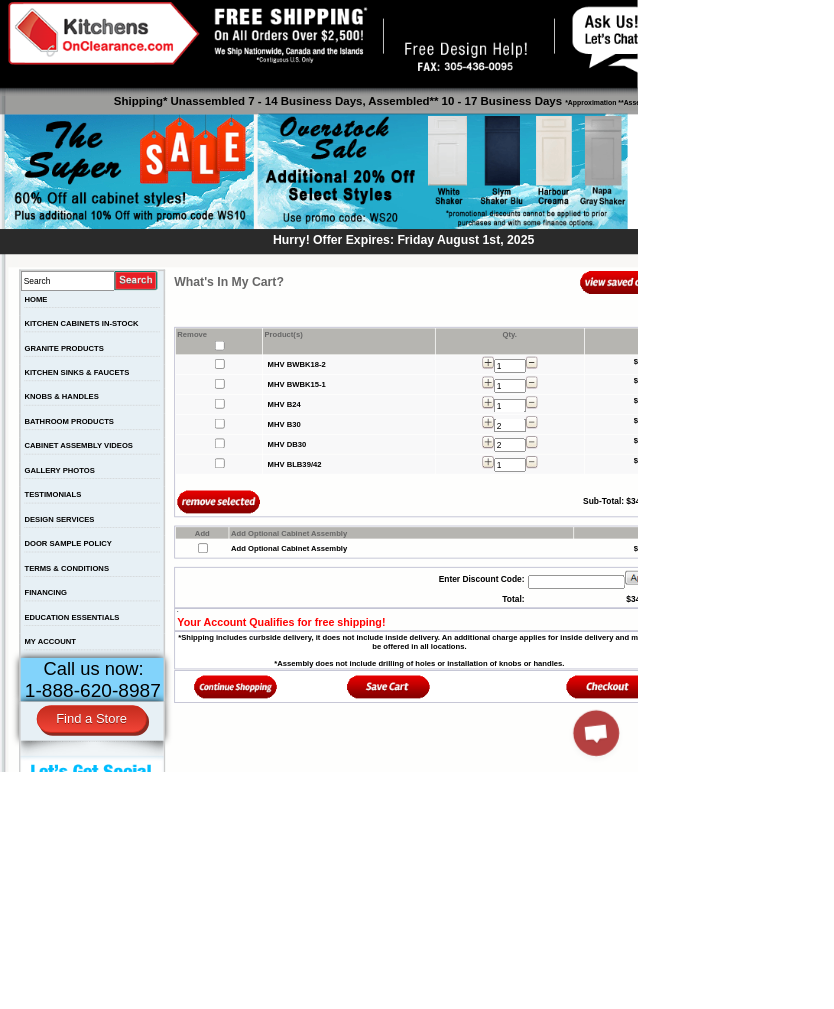scroll, scrollTop: 32, scrollLeft: 0, axis: vertical 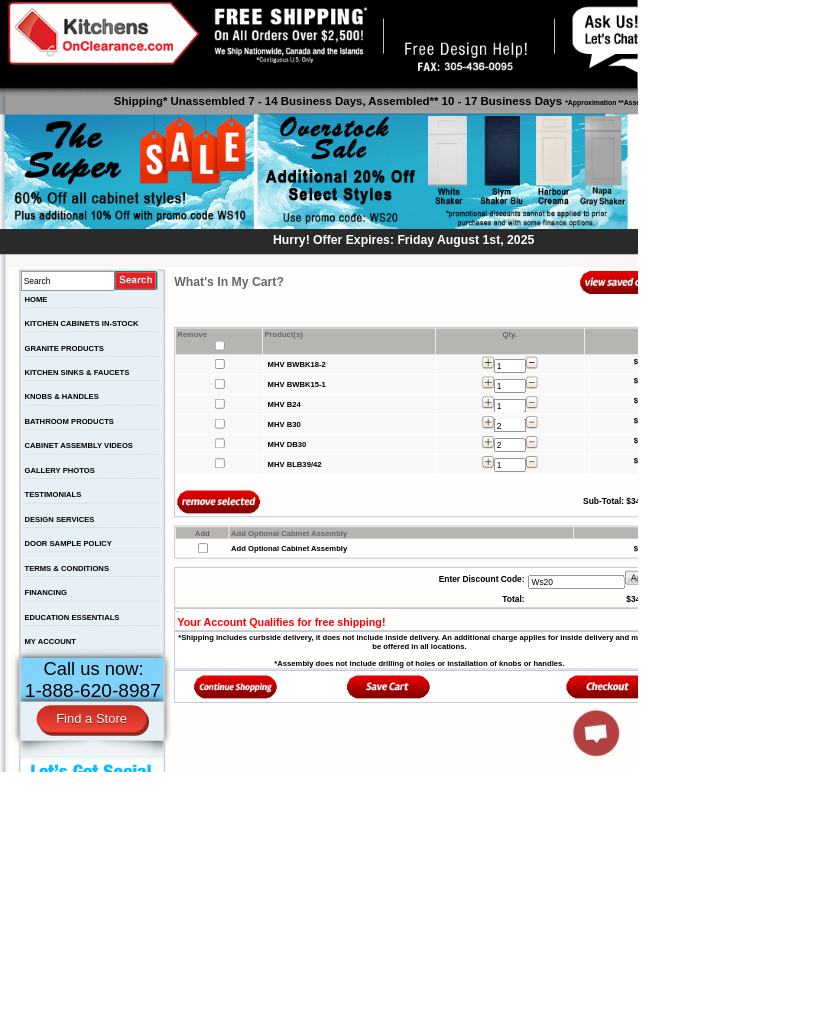 type on "Ws20" 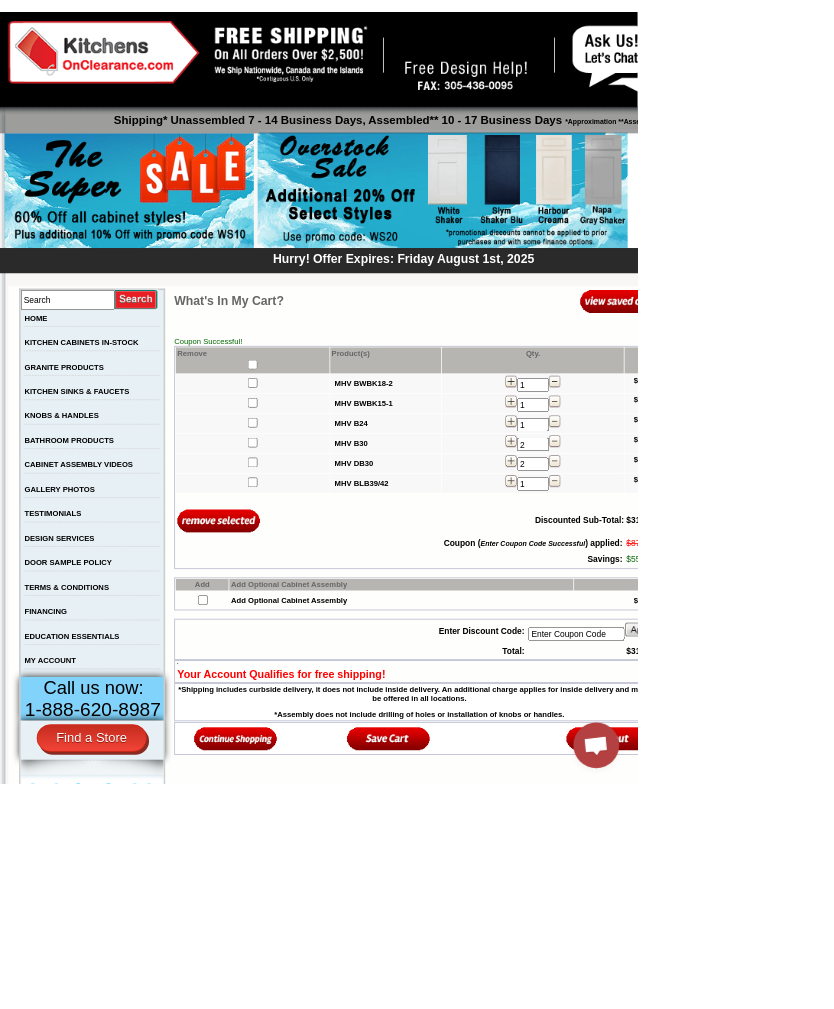 scroll, scrollTop: 0, scrollLeft: 0, axis: both 